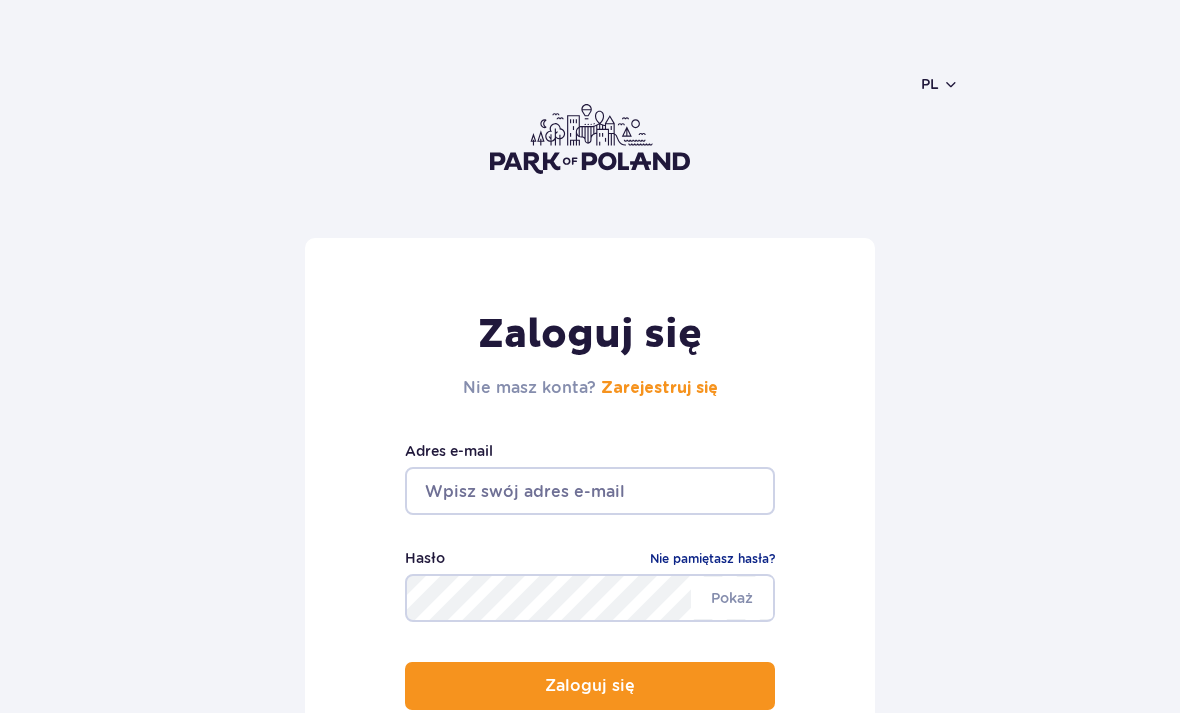 scroll, scrollTop: 0, scrollLeft: 0, axis: both 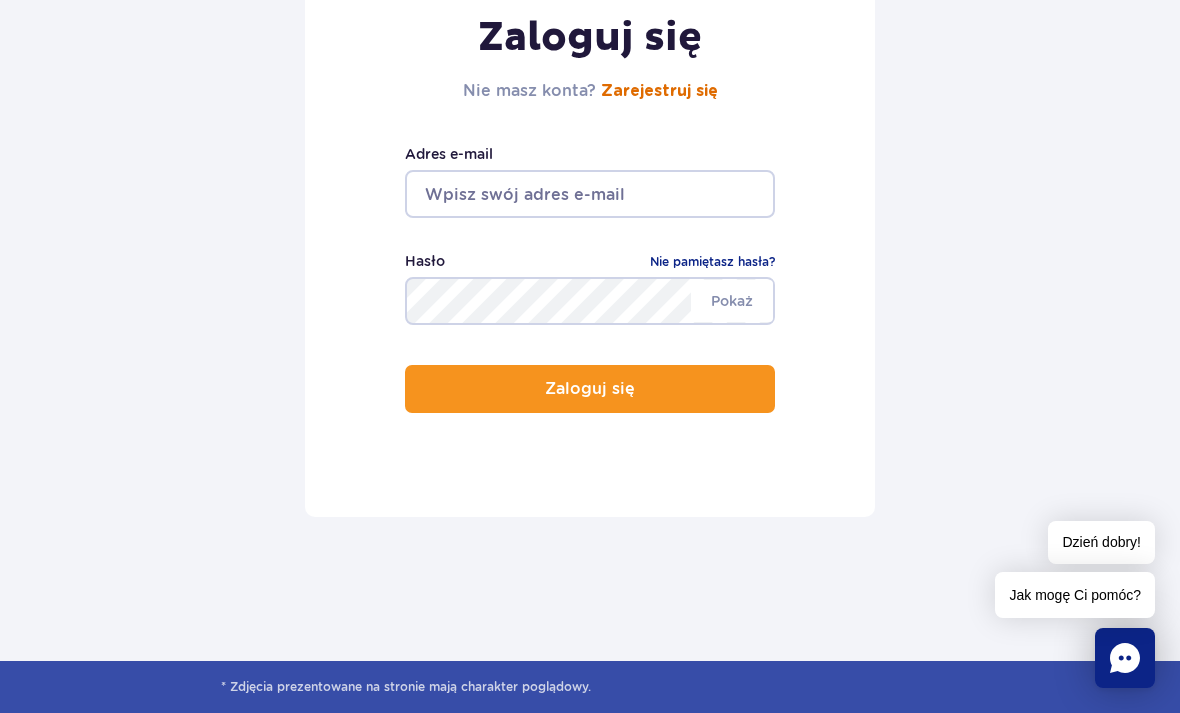 click on "Zarejestruj się" at bounding box center [659, 91] 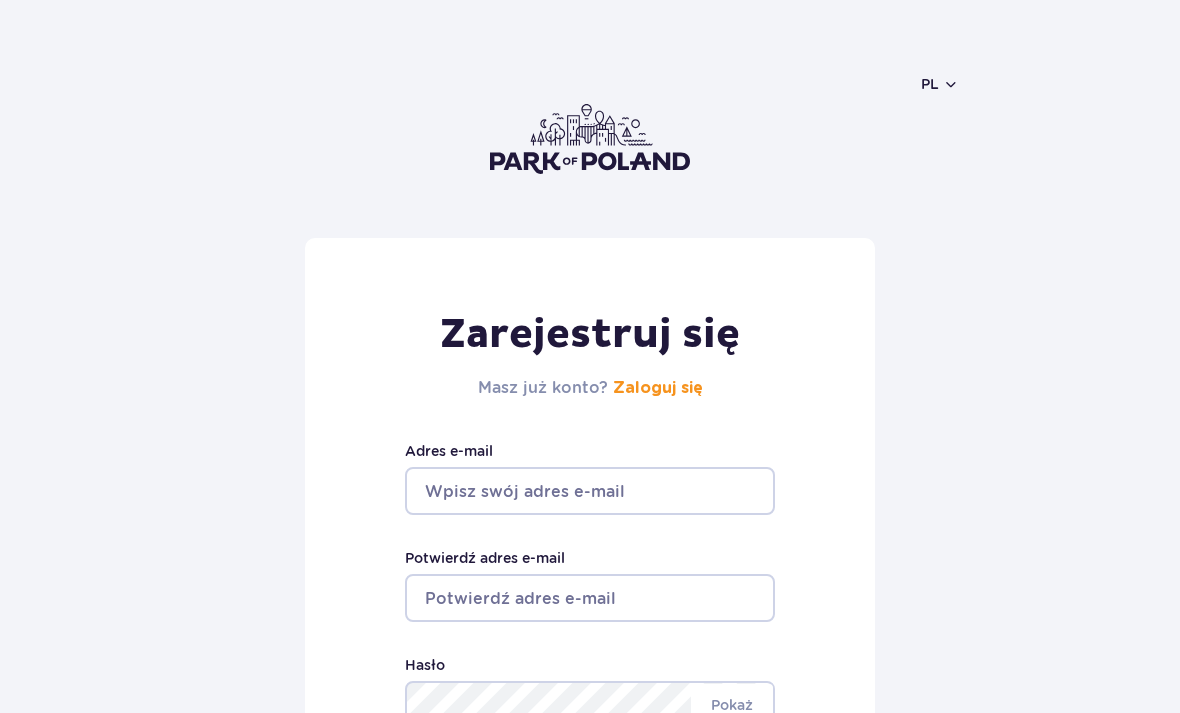 scroll, scrollTop: 0, scrollLeft: 0, axis: both 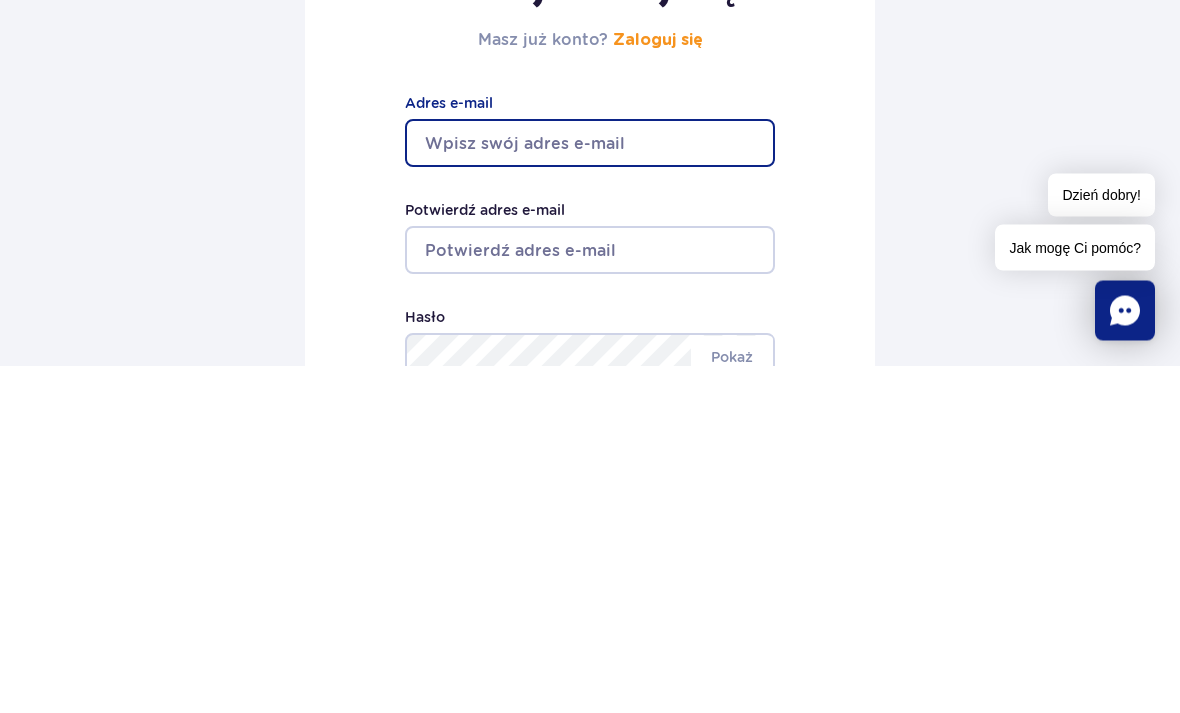 type on "bbeti14@o2.pl" 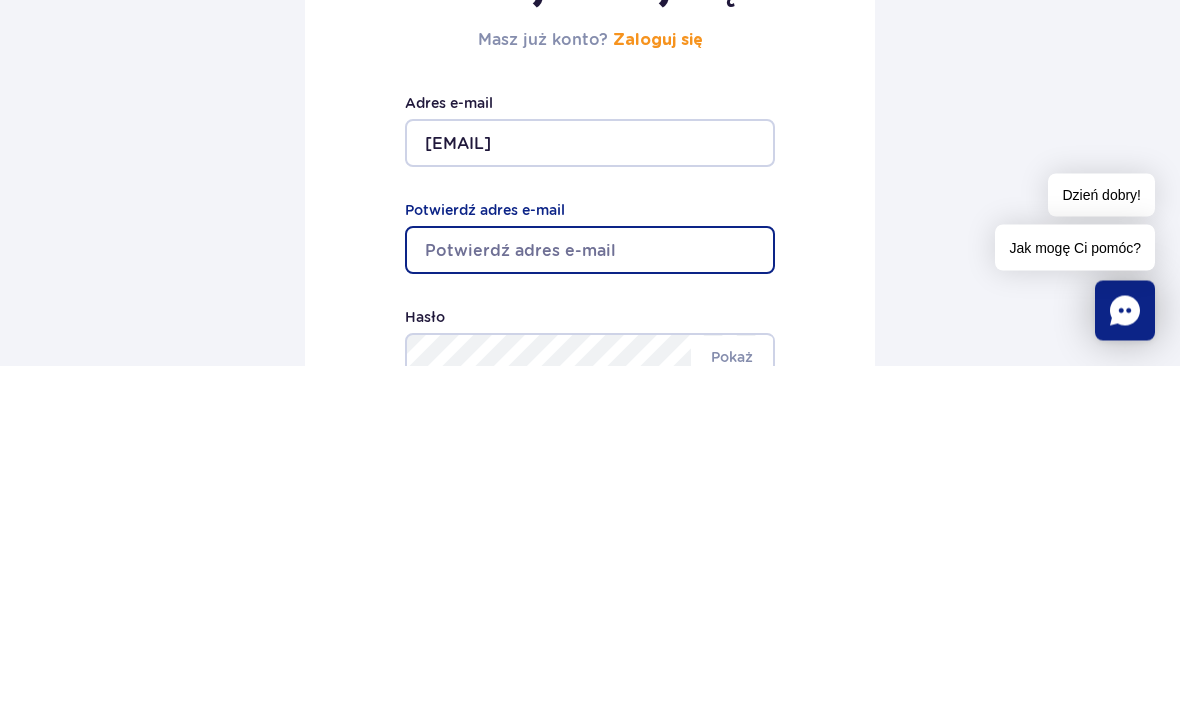 type on "bbeti14@o2.pl" 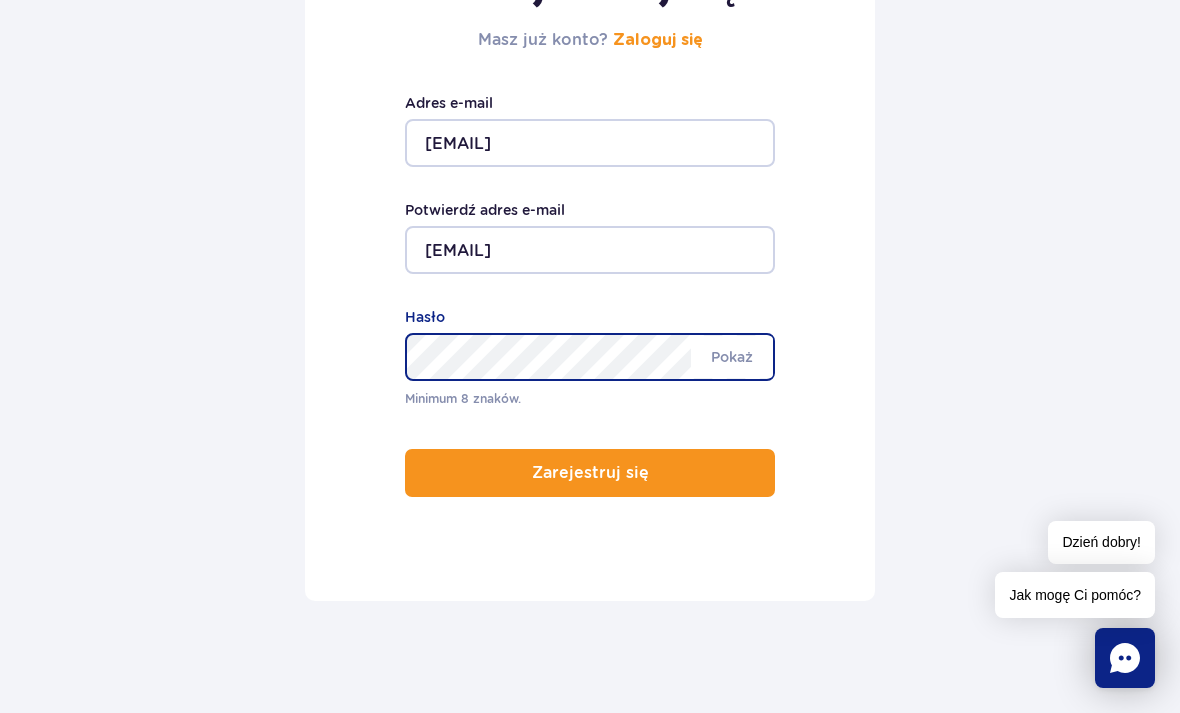 scroll, scrollTop: 347, scrollLeft: 0, axis: vertical 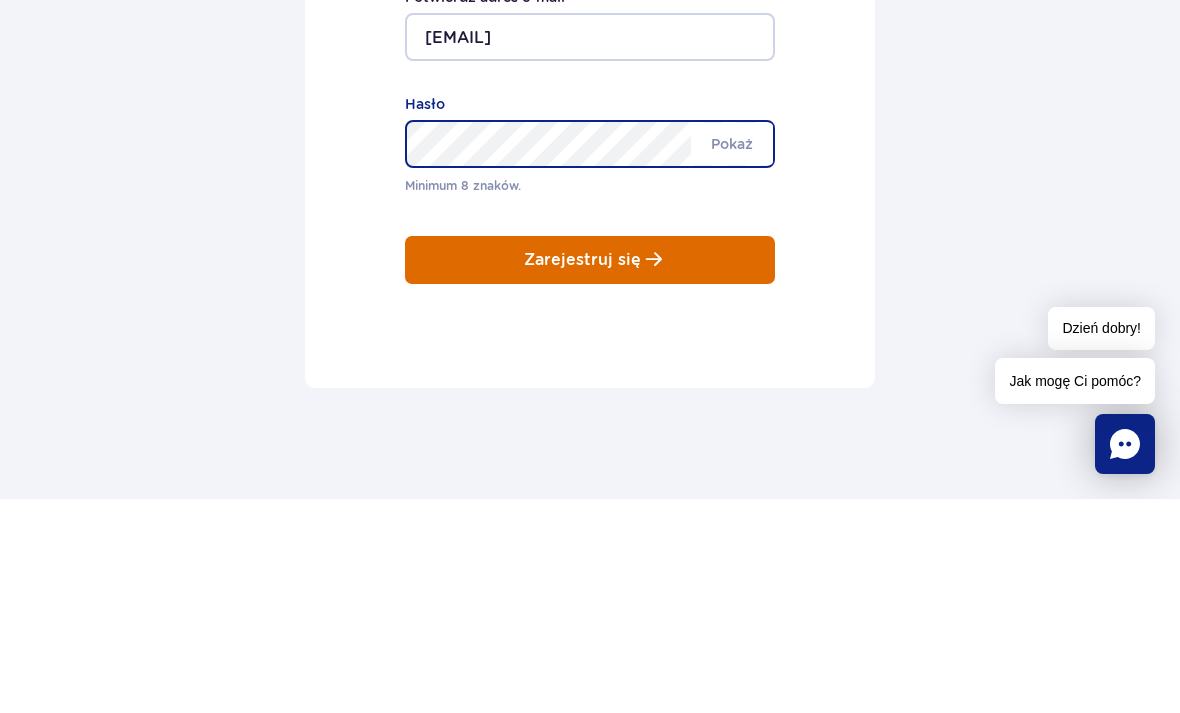 click on "Zarejestruj się
Masz już konto?
Zaloguj się
bbeti14@o2.pl
Adres e-mail
bbeti14@o2.pl
Potwierdź adres e-mail
Minimum 8 znaków.
Pokaż
Hasło
Zarejestruj się" at bounding box center (590, 246) 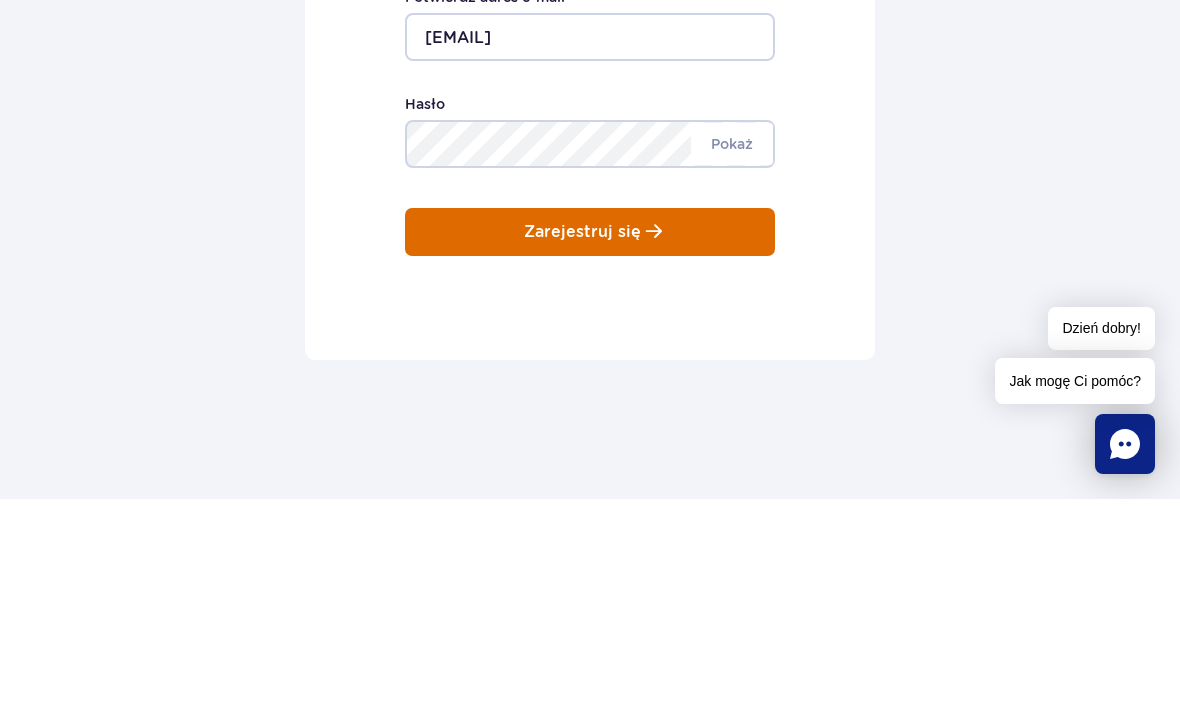 scroll, scrollTop: 562, scrollLeft: 0, axis: vertical 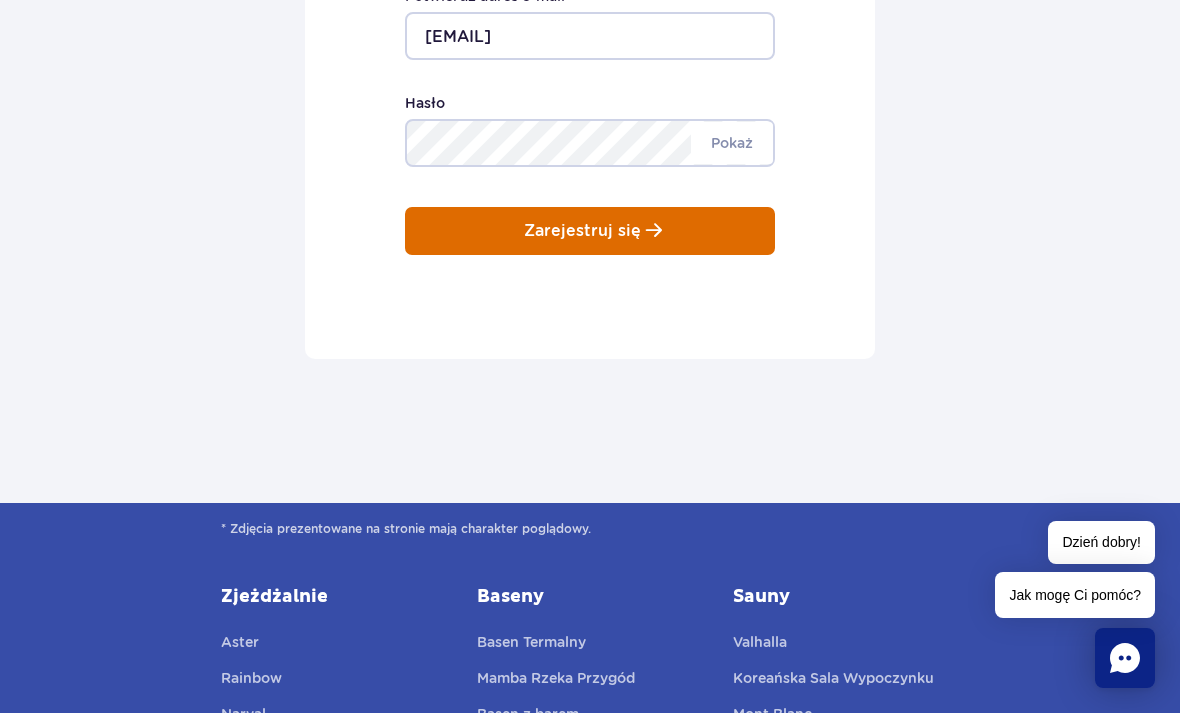 click on "Zarejestruj się" at bounding box center [590, 231] 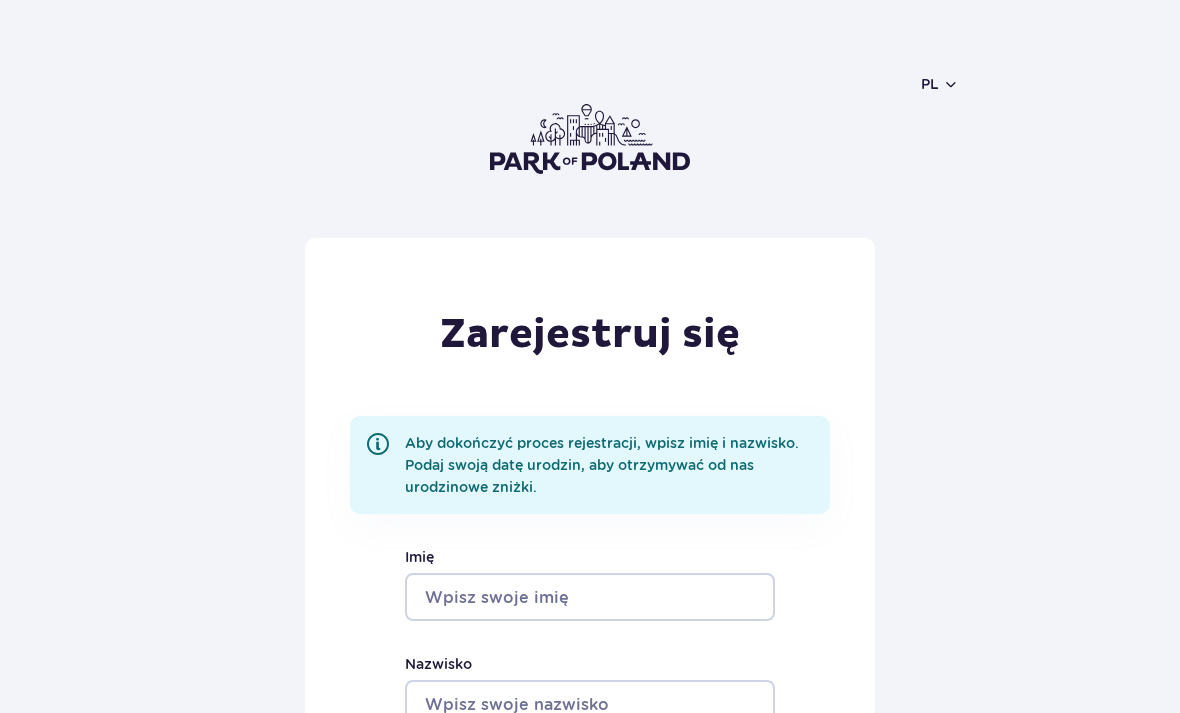 scroll, scrollTop: 0, scrollLeft: 0, axis: both 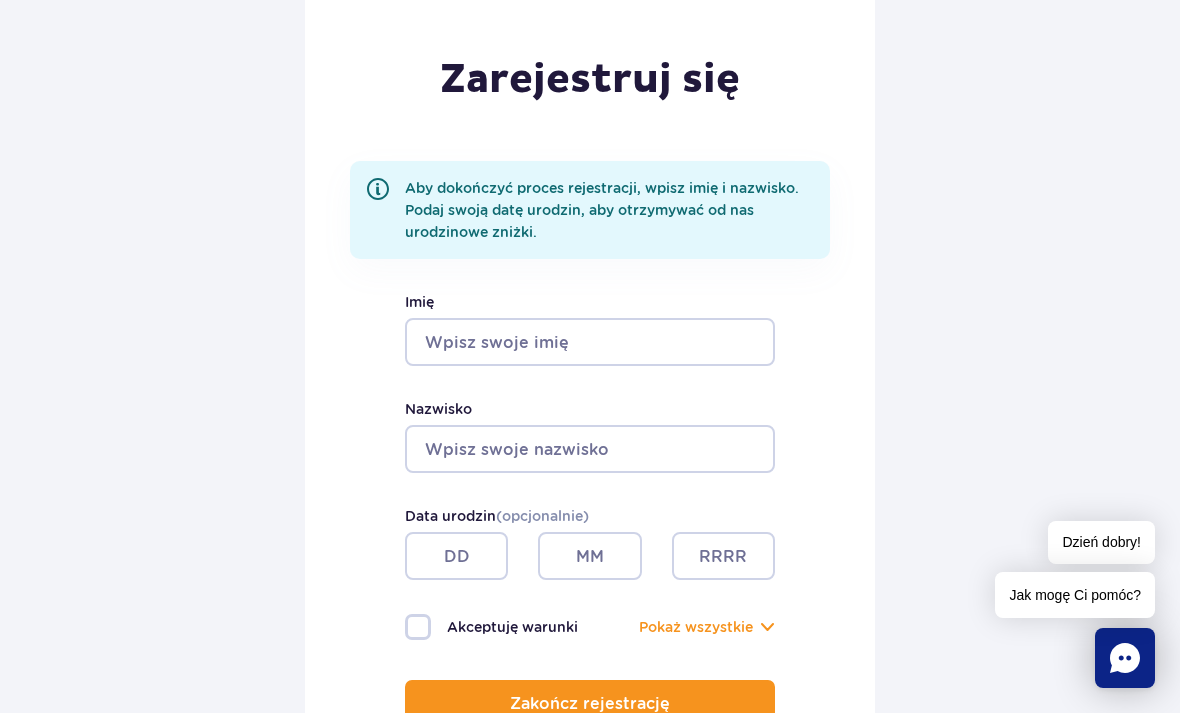 click on "Imię" at bounding box center [590, 342] 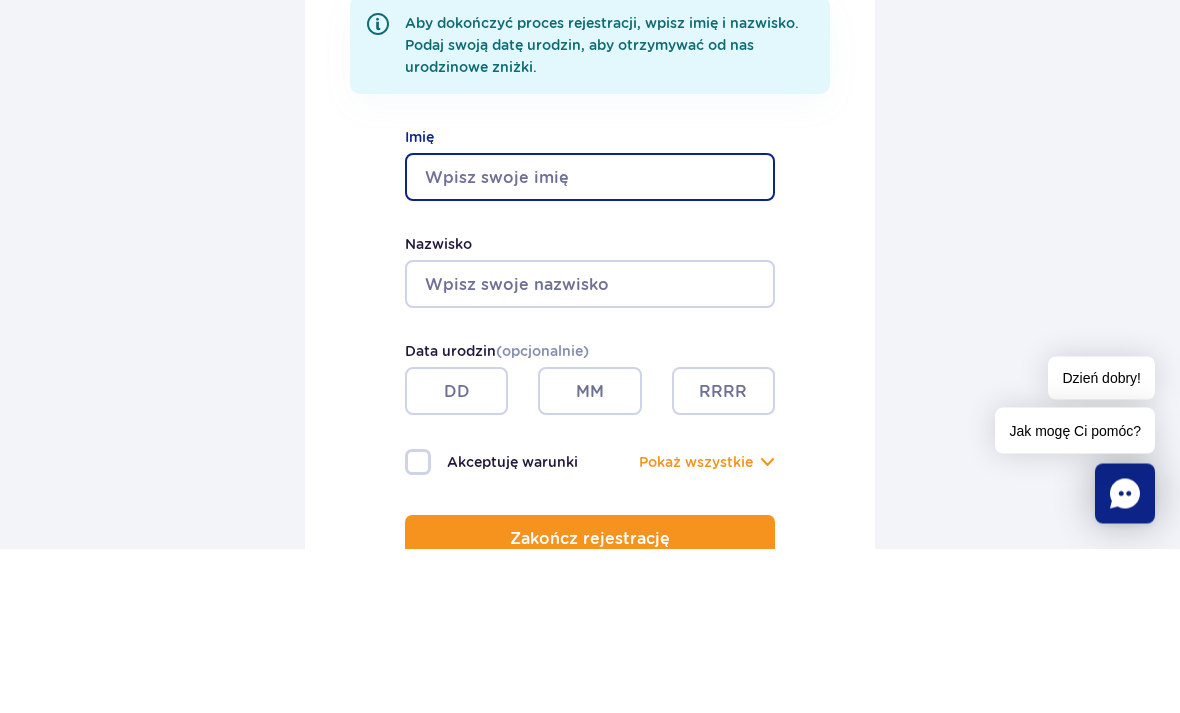 type on "Beata" 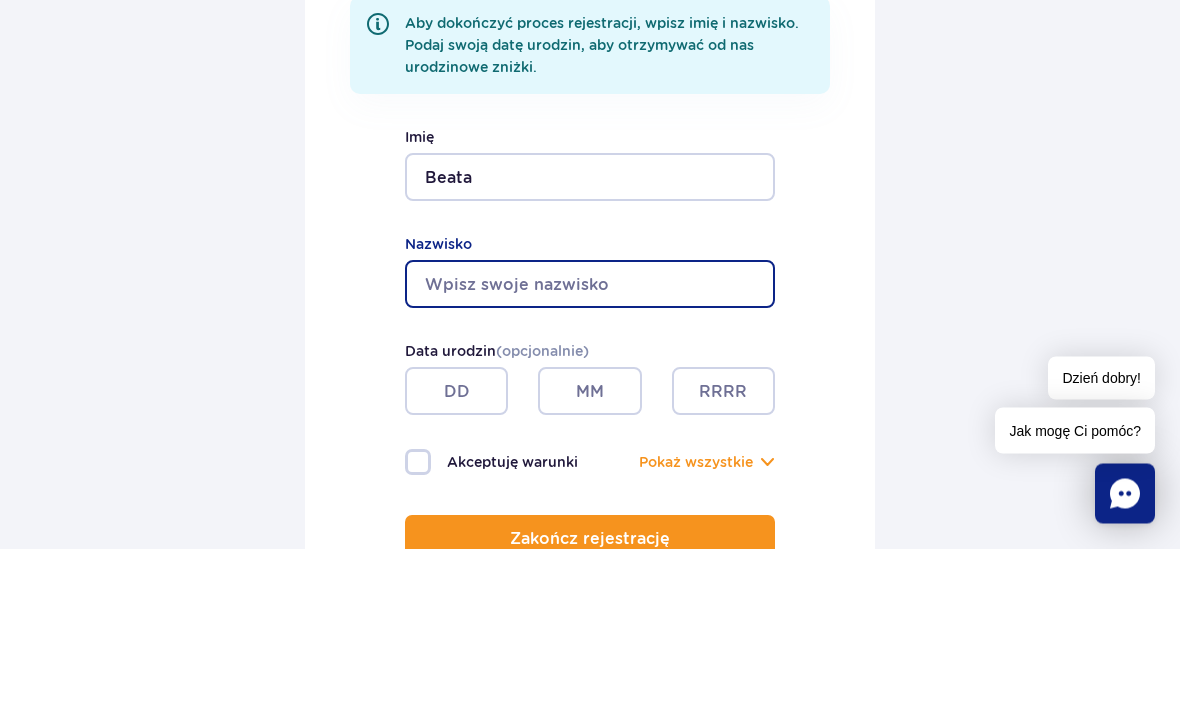 click on "Nazwisko" at bounding box center (590, 449) 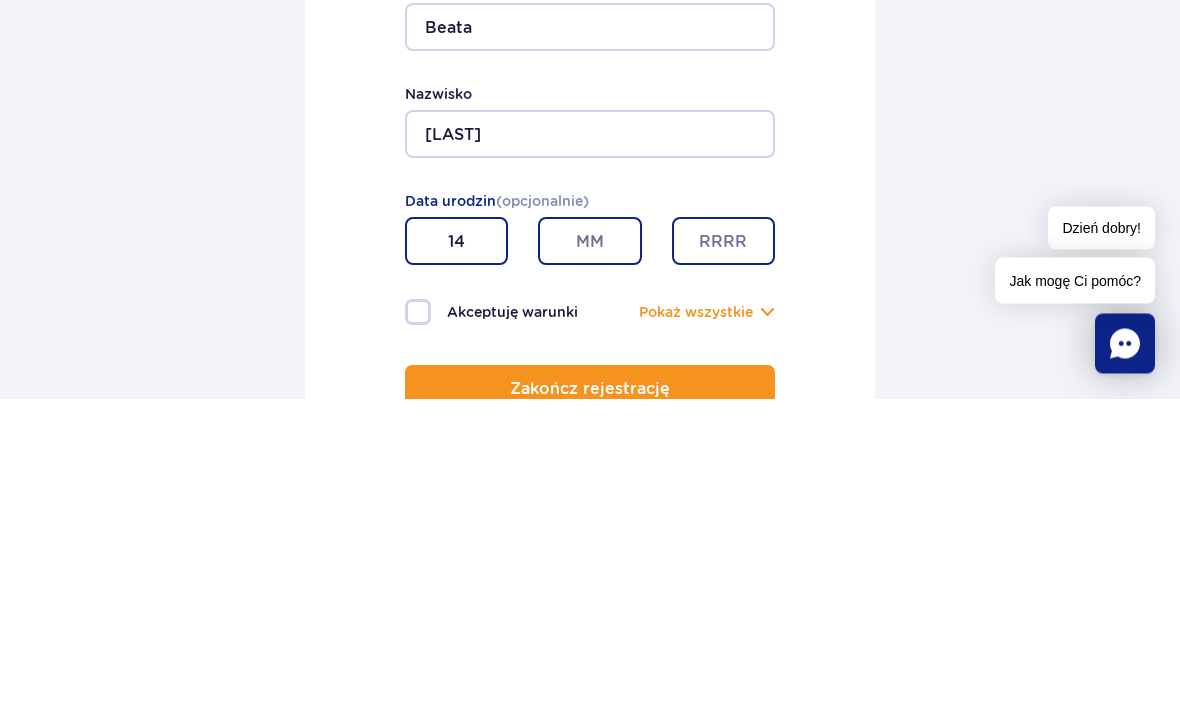 type on "14" 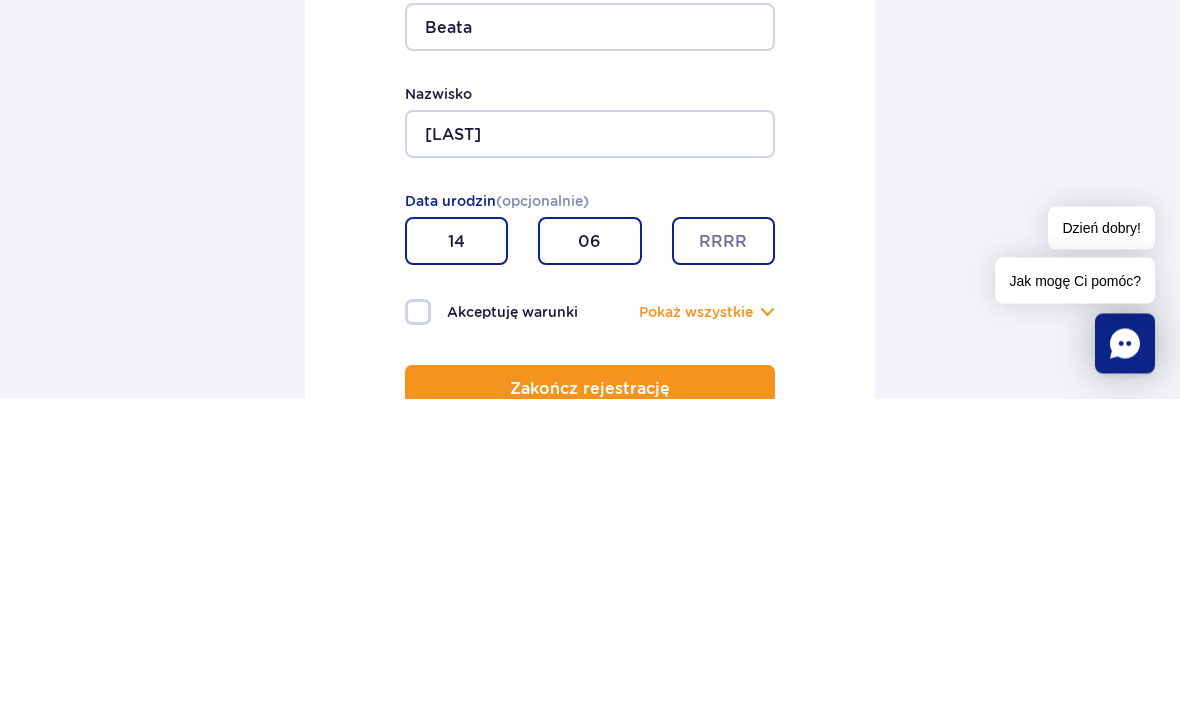 type on "06" 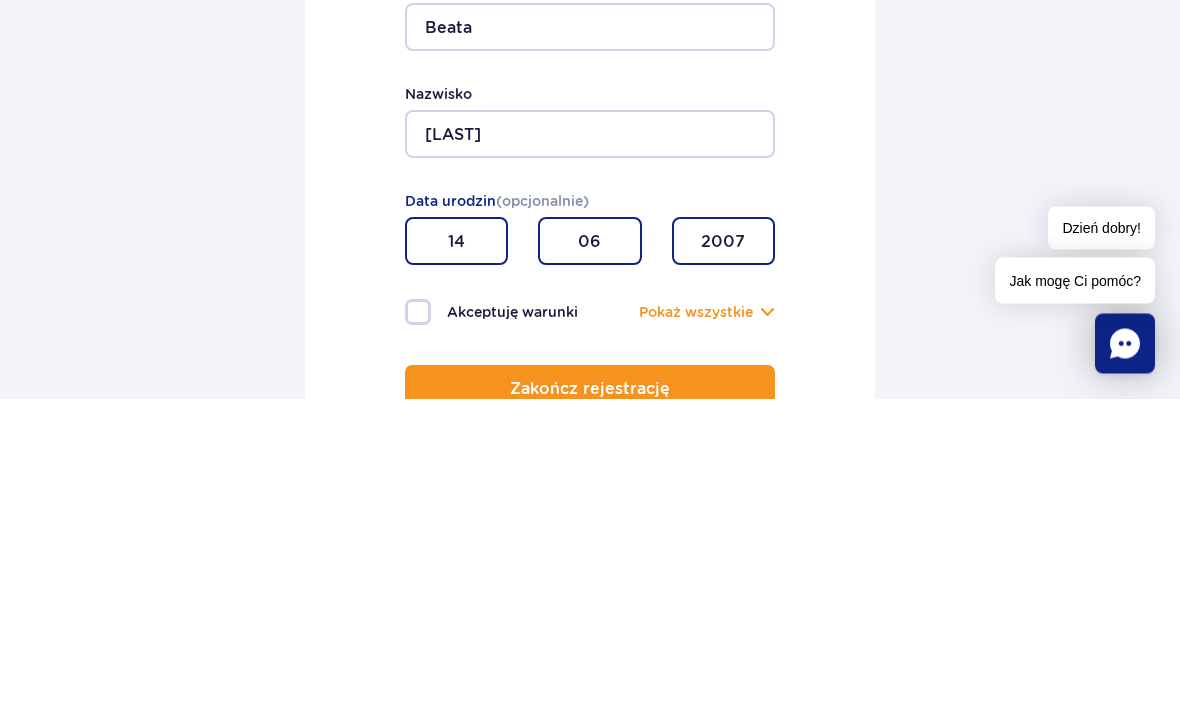 type on "2007" 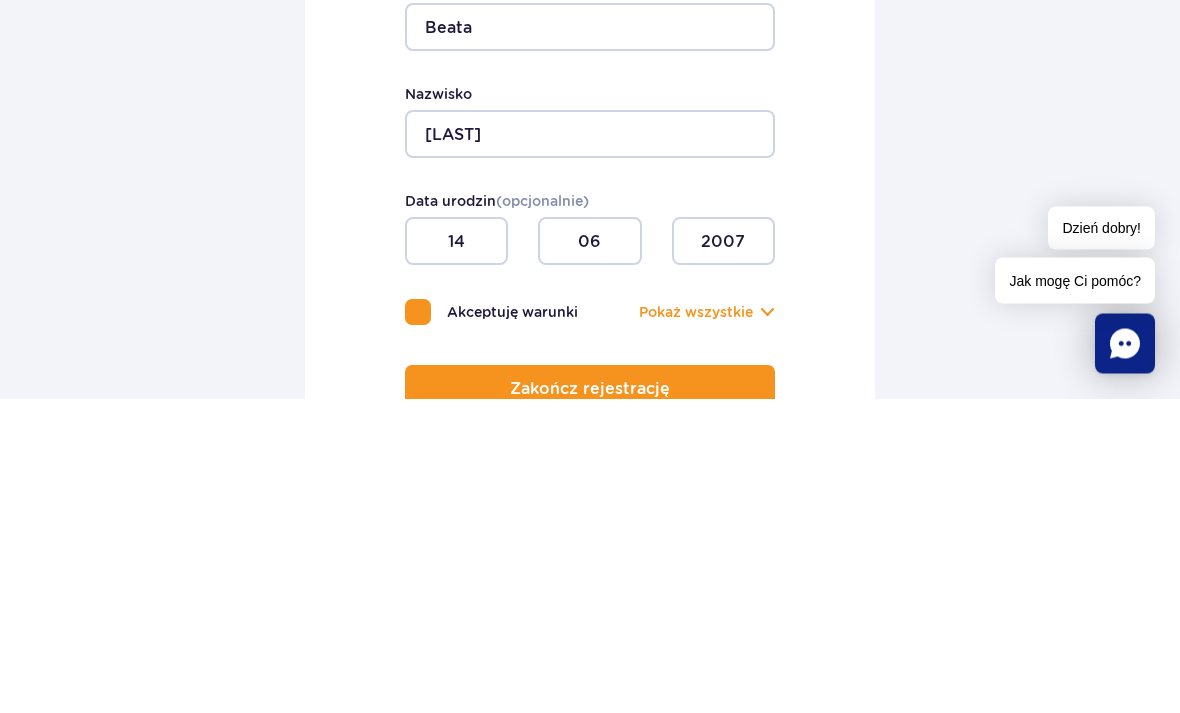scroll, scrollTop: 570, scrollLeft: 0, axis: vertical 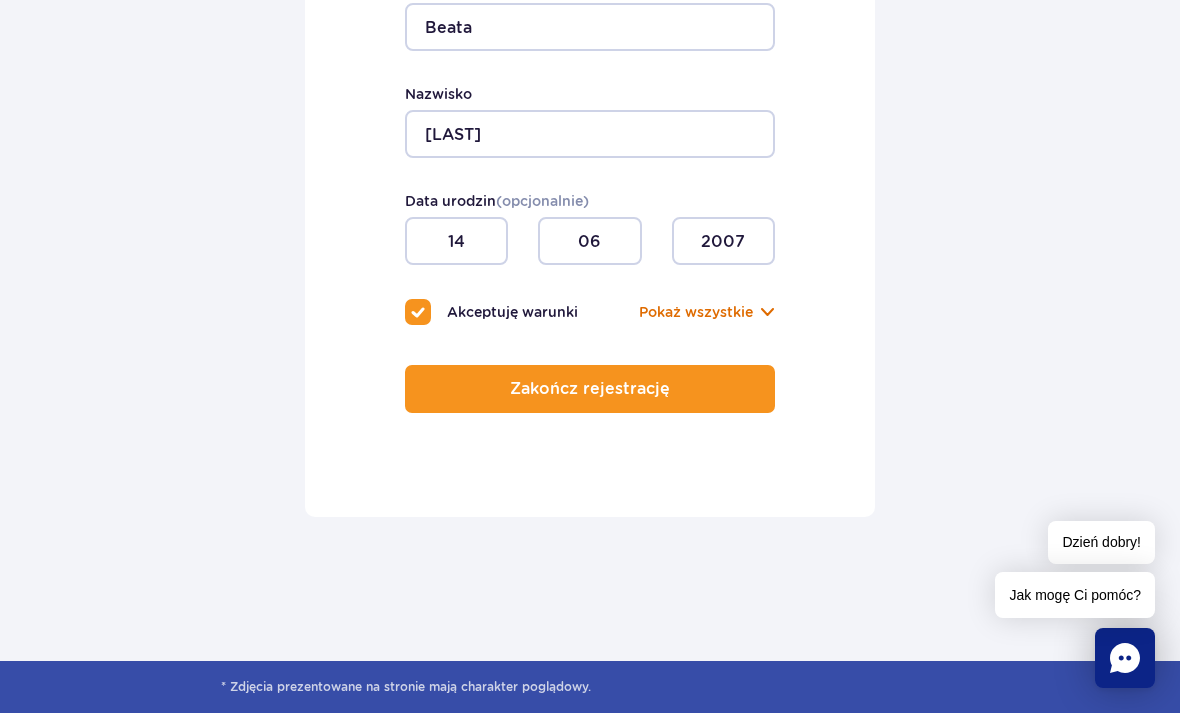 click on "Pokaż wszystkie" at bounding box center [696, 312] 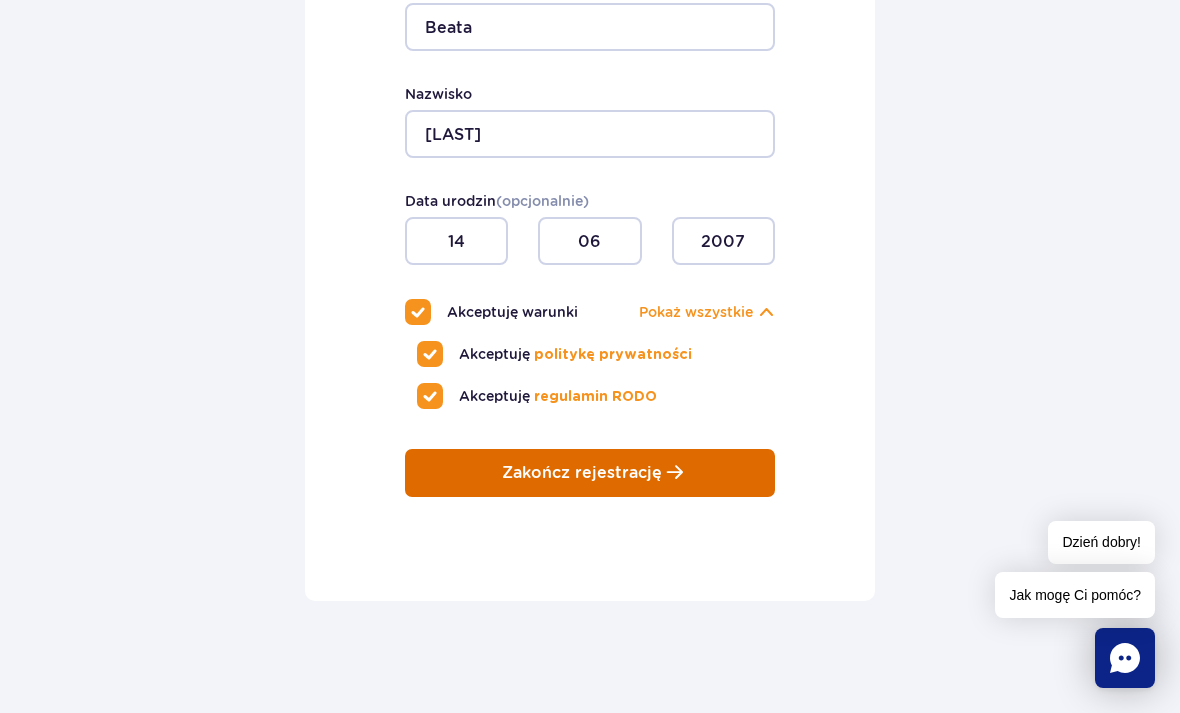 click on "Zakończ rejestrację" at bounding box center (590, 473) 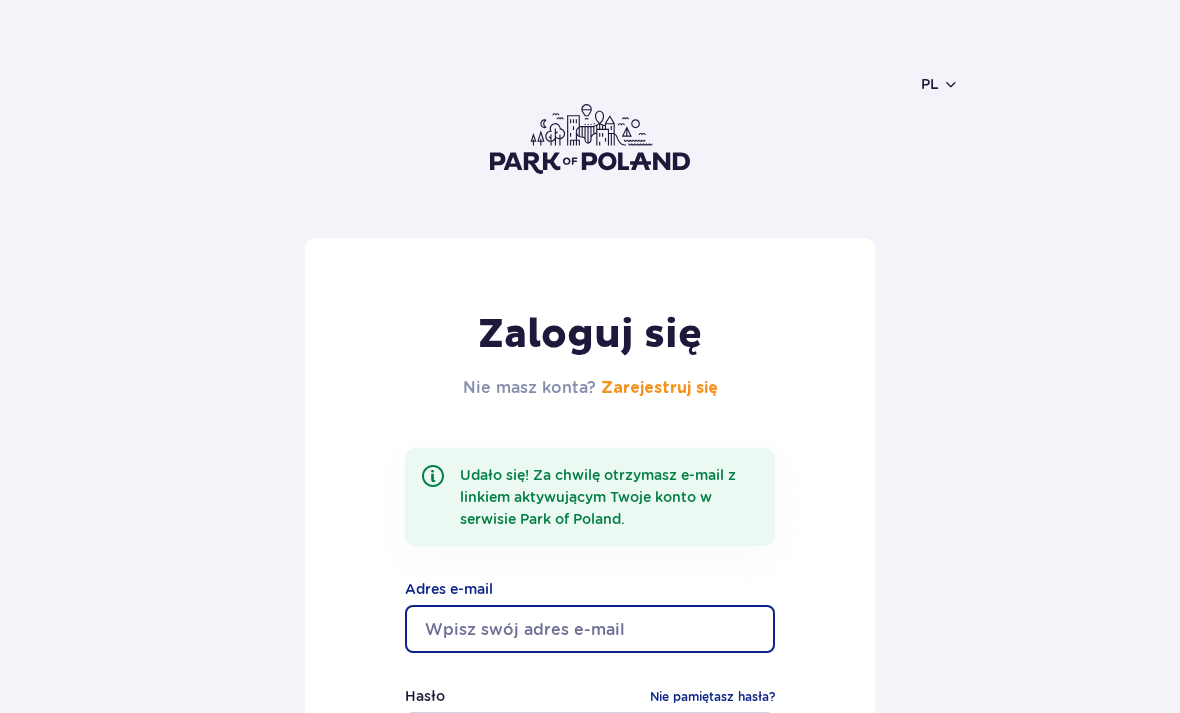 scroll, scrollTop: 455, scrollLeft: 0, axis: vertical 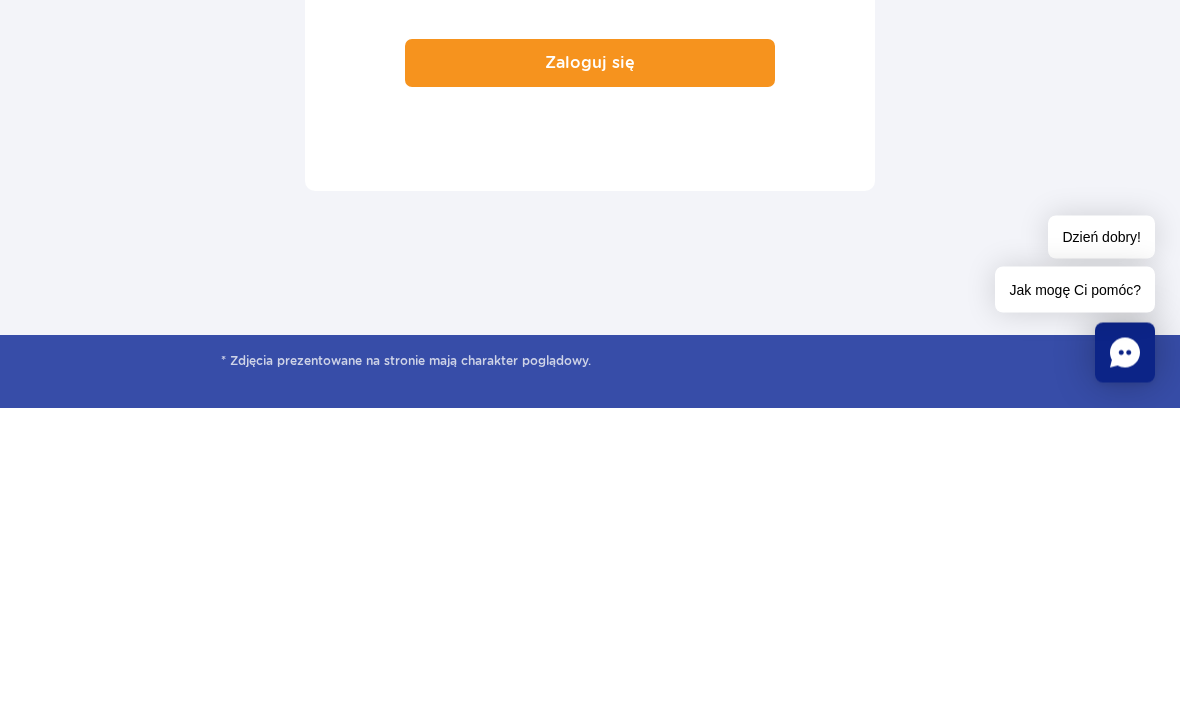 type on "bbeti14@o2.pl" 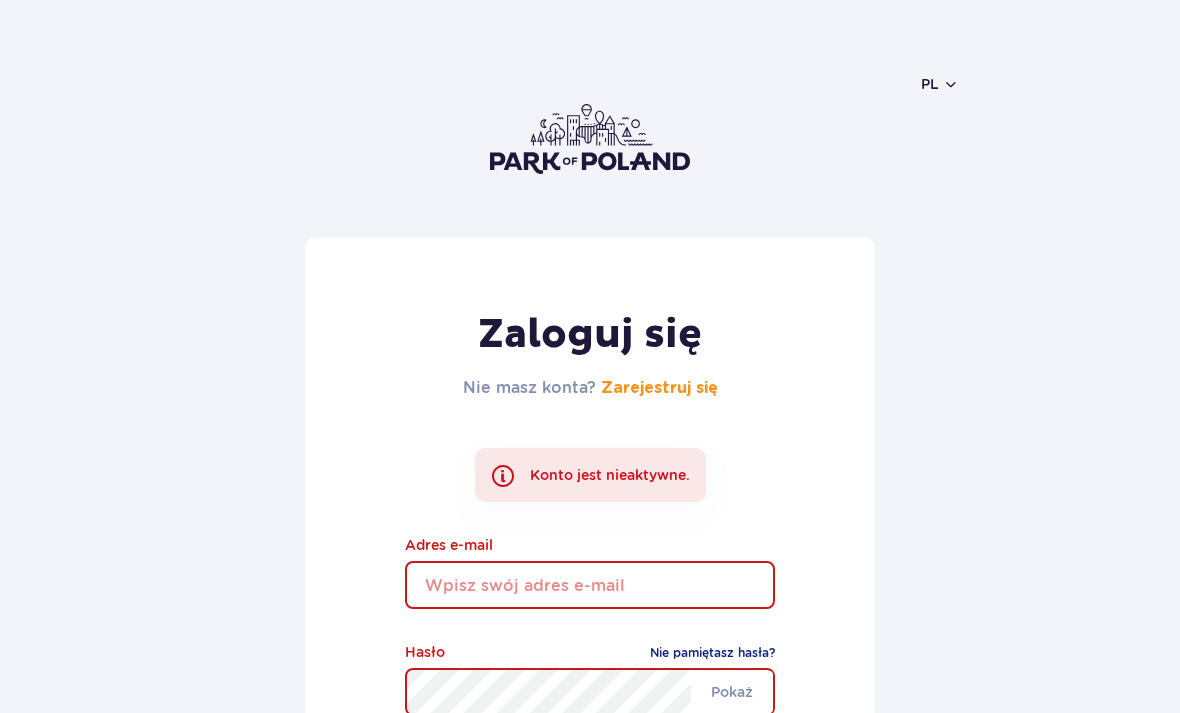 scroll, scrollTop: 411, scrollLeft: 0, axis: vertical 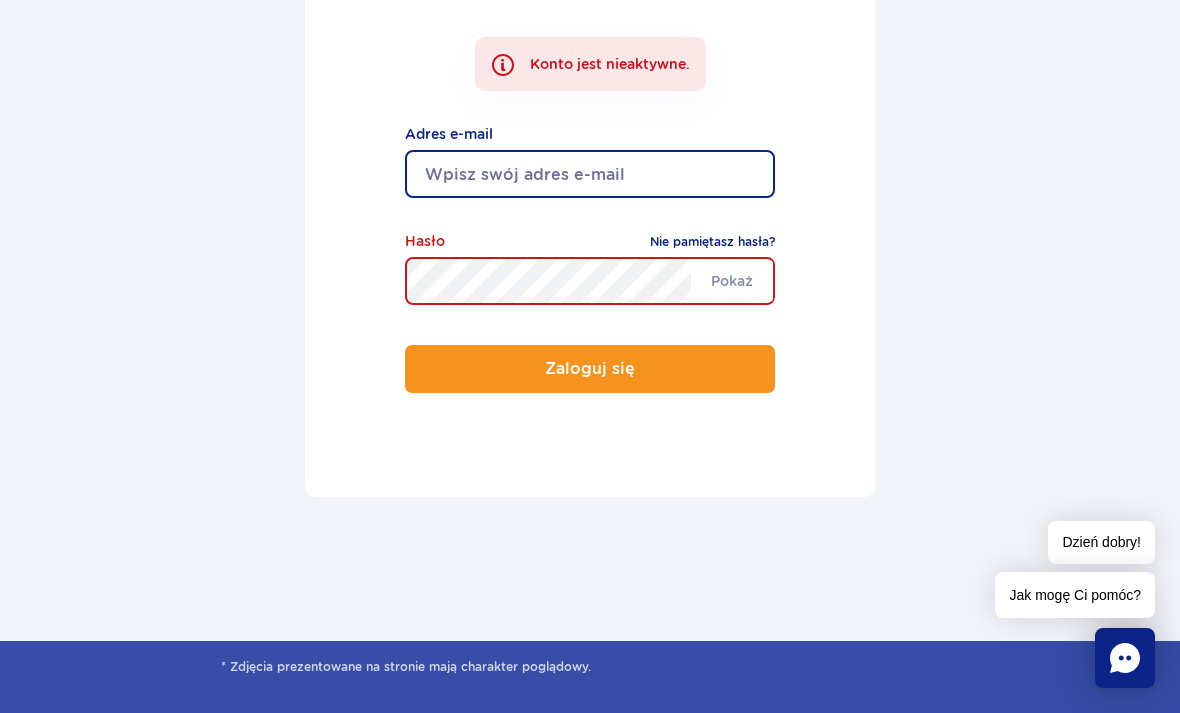 type on "[EMAIL]" 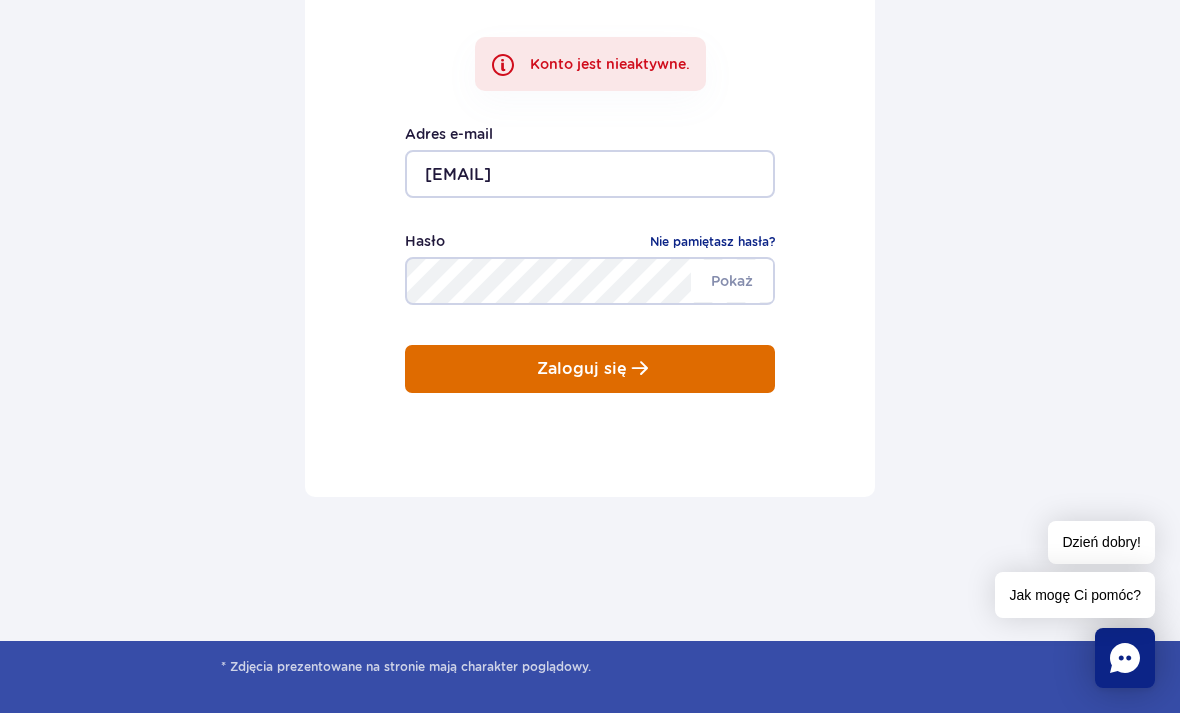 click on "Zaloguj się" at bounding box center [590, 369] 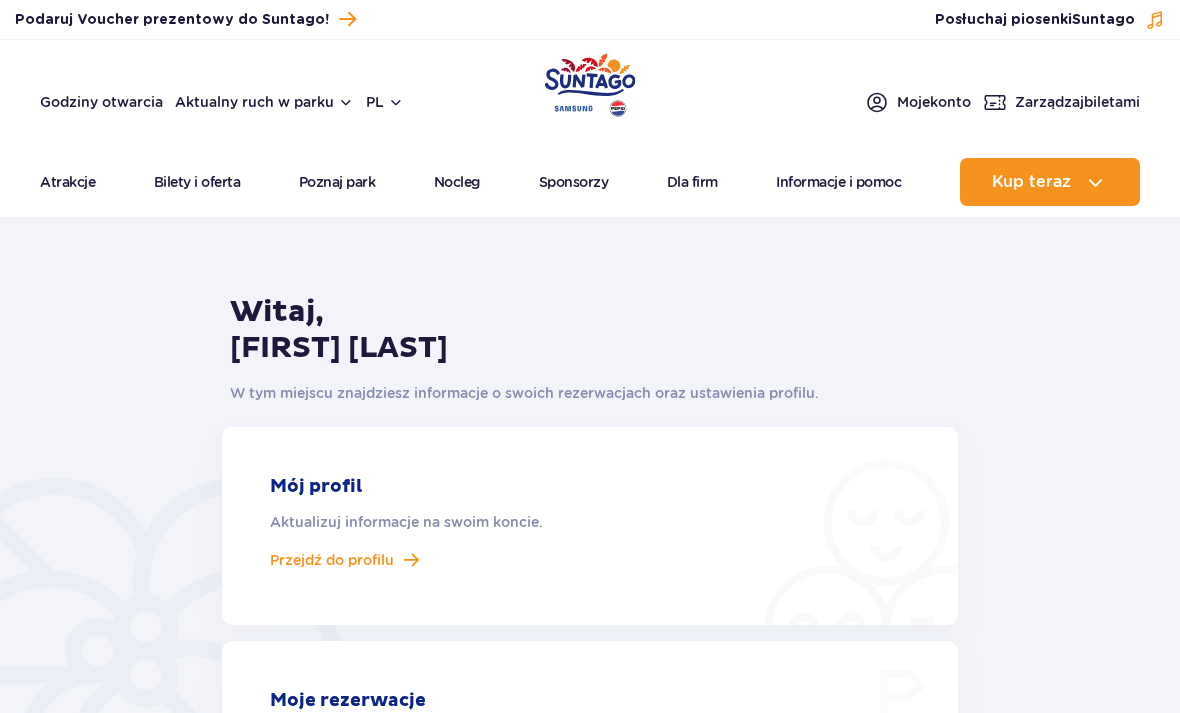 scroll, scrollTop: 0, scrollLeft: 0, axis: both 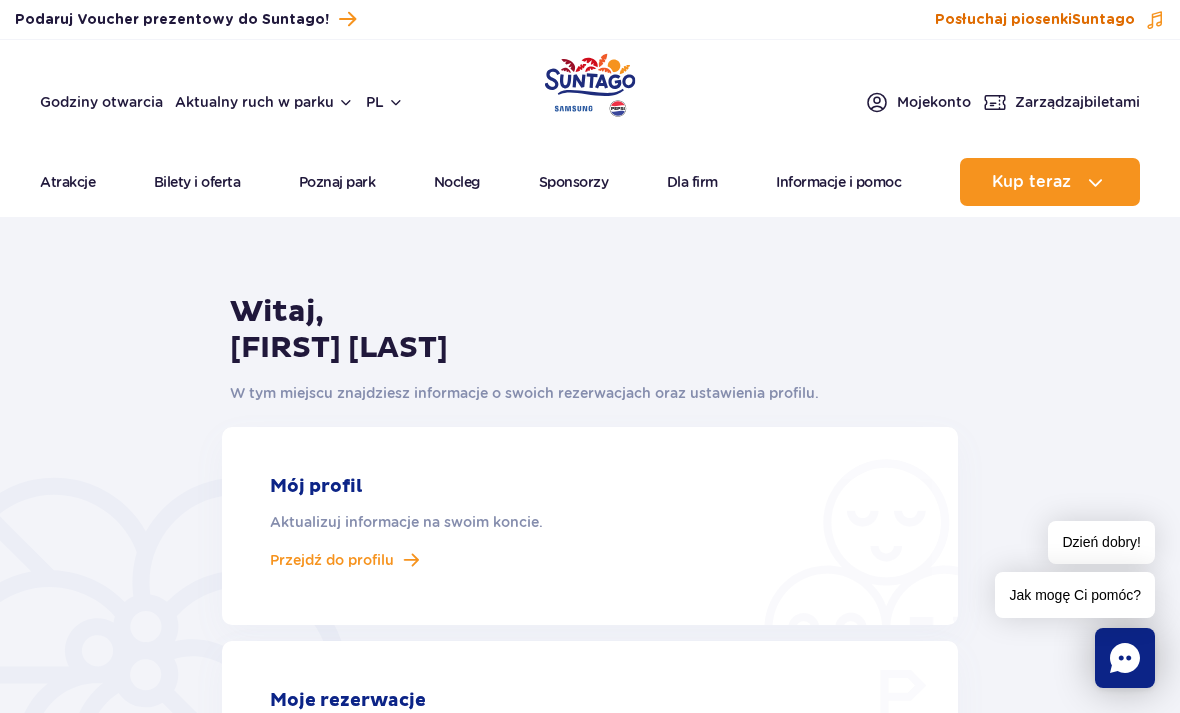 click at bounding box center (1155, 20) 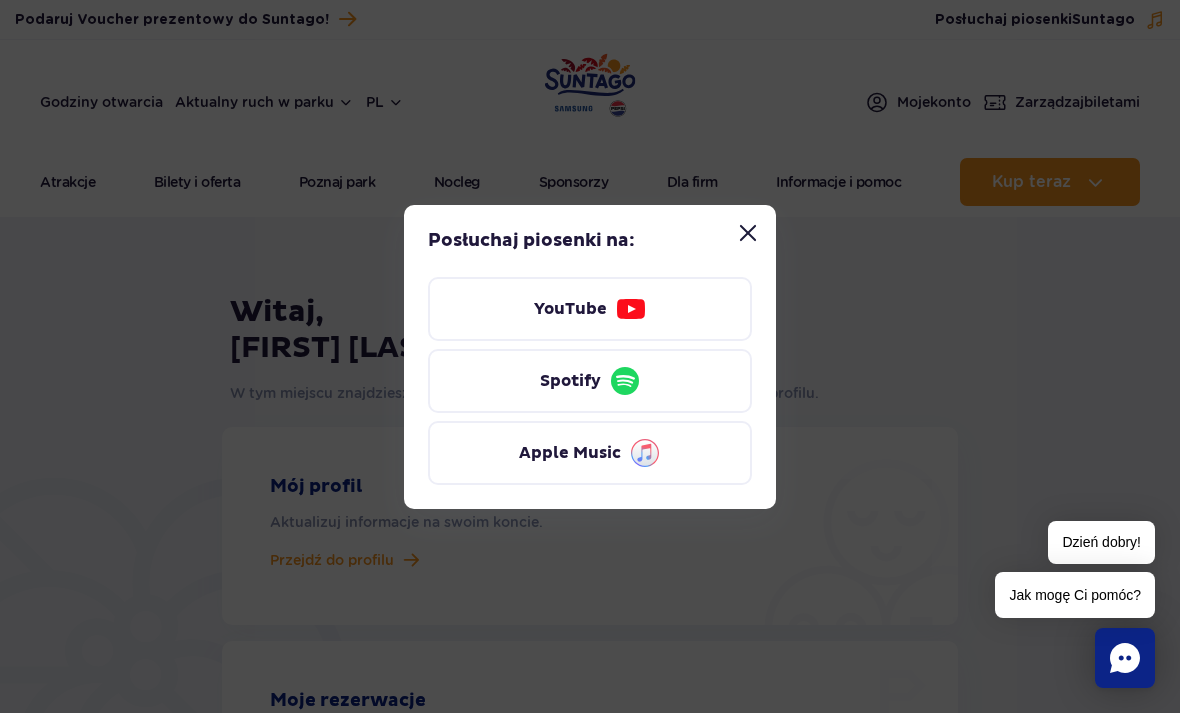 click at bounding box center [748, 233] 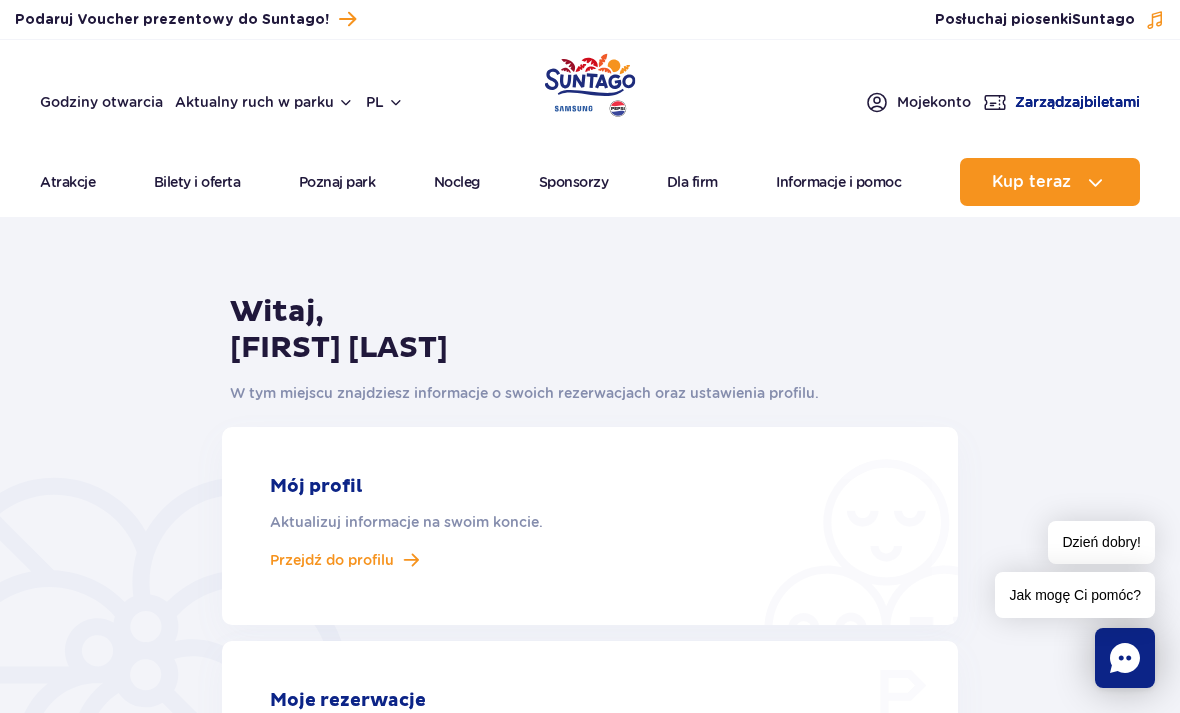 click on "Zarządzaj  biletami" at bounding box center [1061, 102] 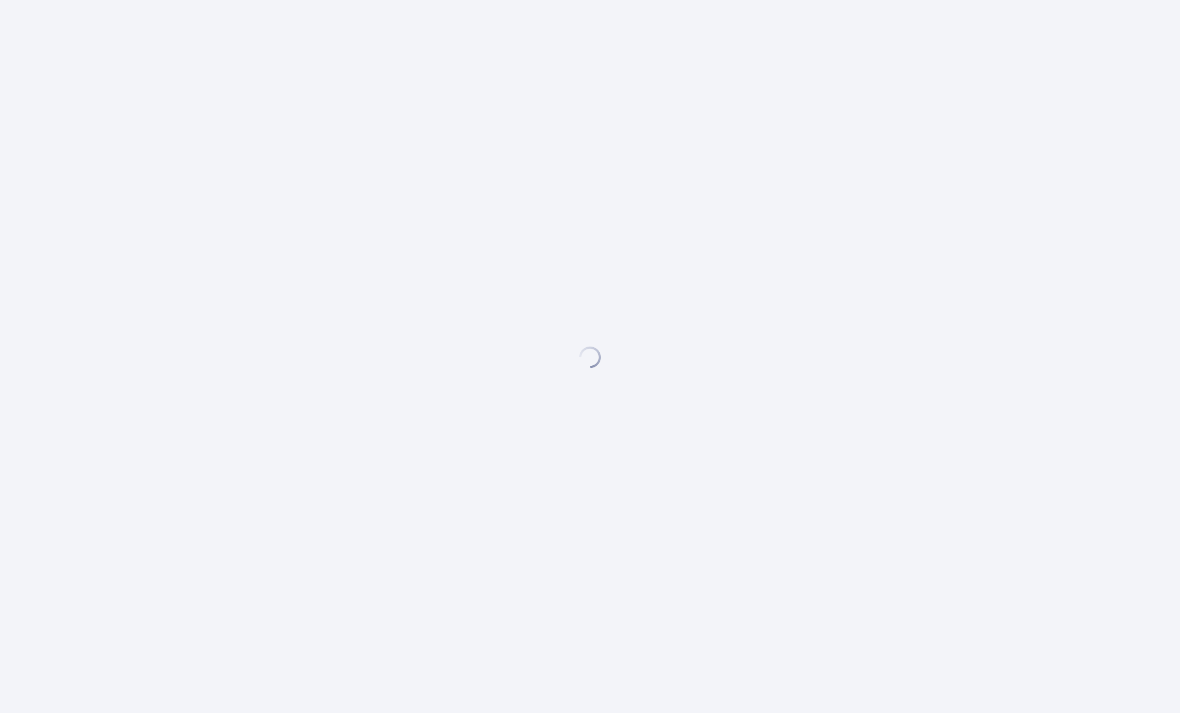 scroll, scrollTop: 0, scrollLeft: 0, axis: both 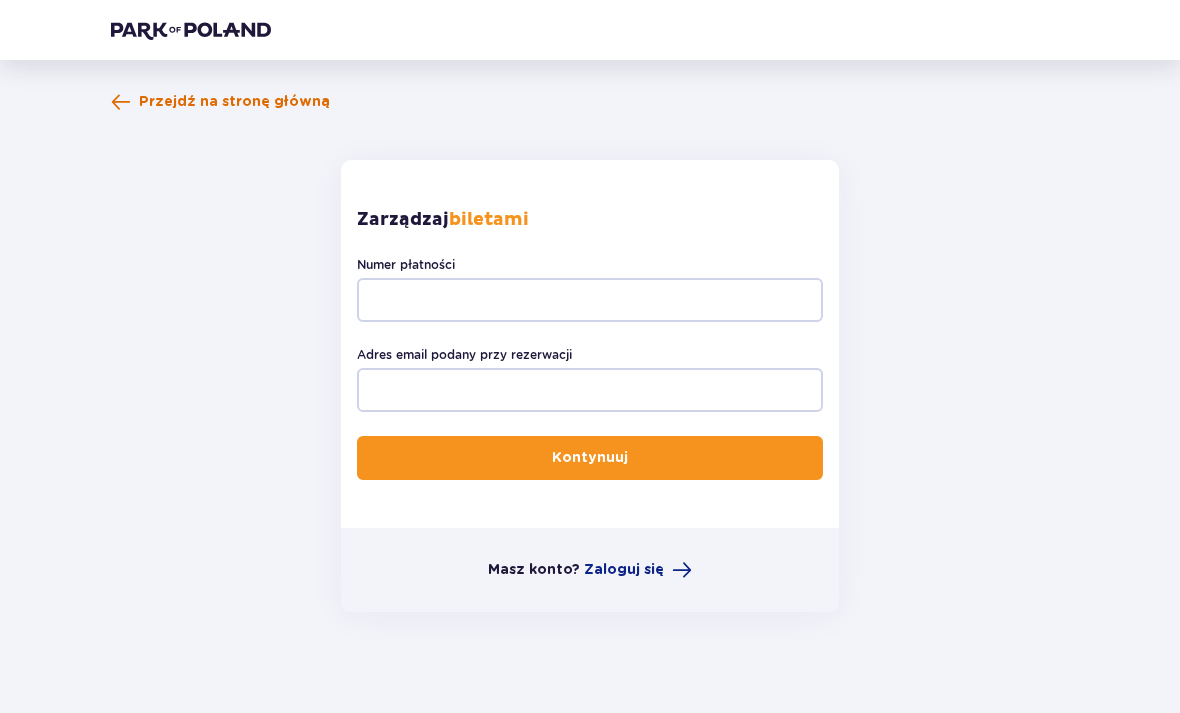 click on "Przejdź na stronę główną" at bounding box center [234, 102] 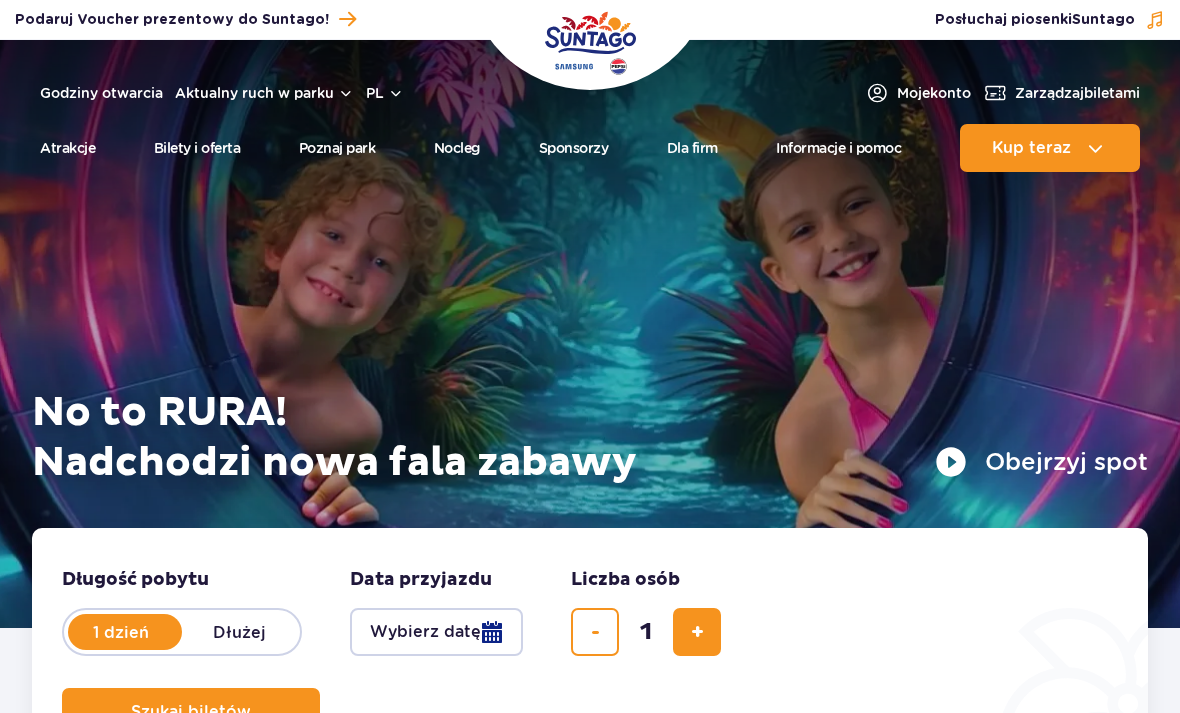 scroll, scrollTop: 0, scrollLeft: 0, axis: both 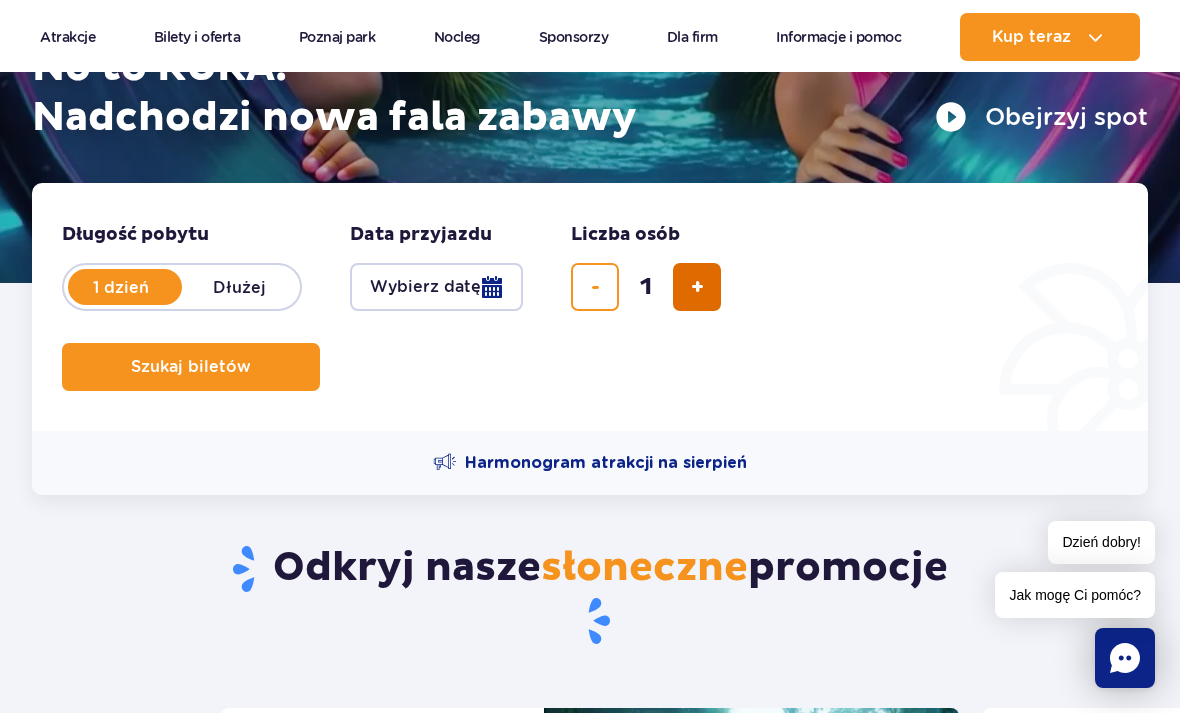 click at bounding box center (697, 287) 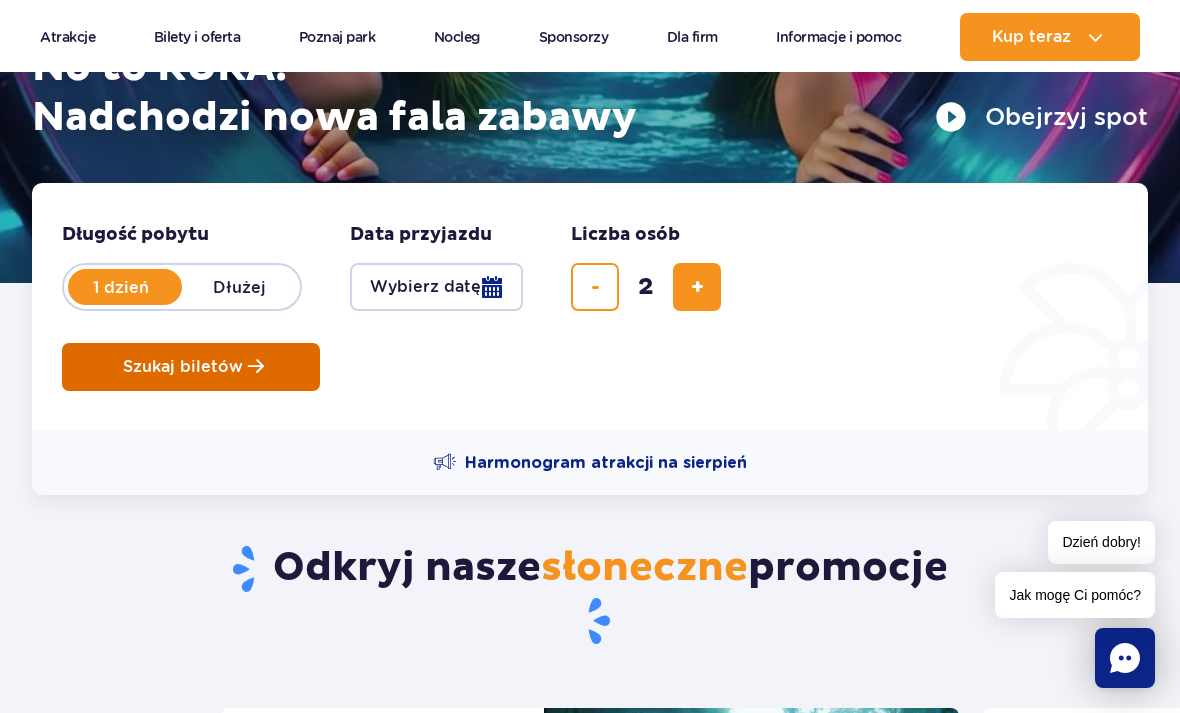 click on "Szukaj biletów" at bounding box center (191, 367) 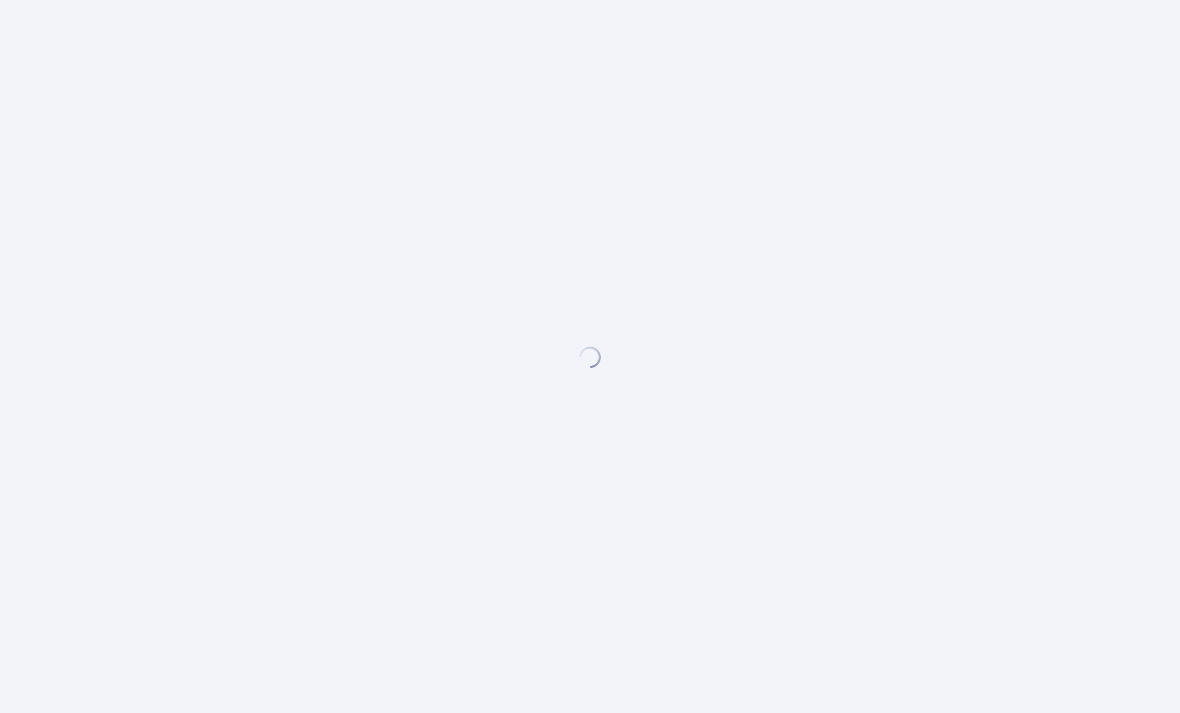 scroll, scrollTop: 0, scrollLeft: 0, axis: both 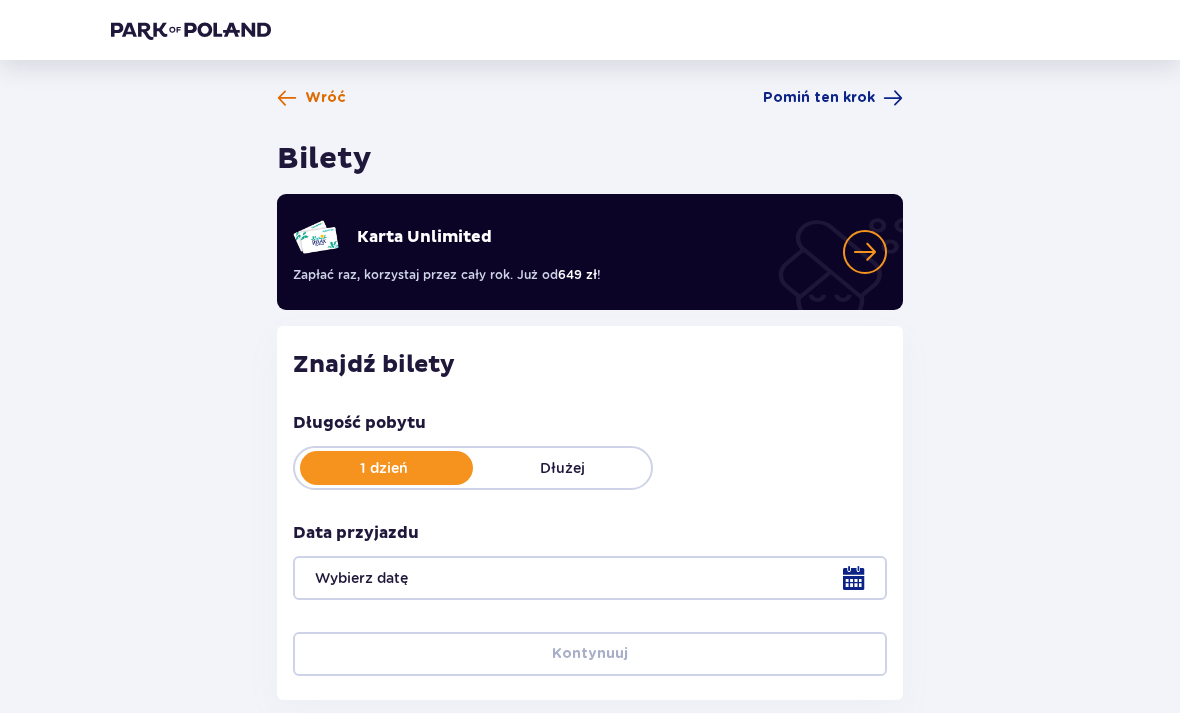 click on "Wróć" at bounding box center [325, 98] 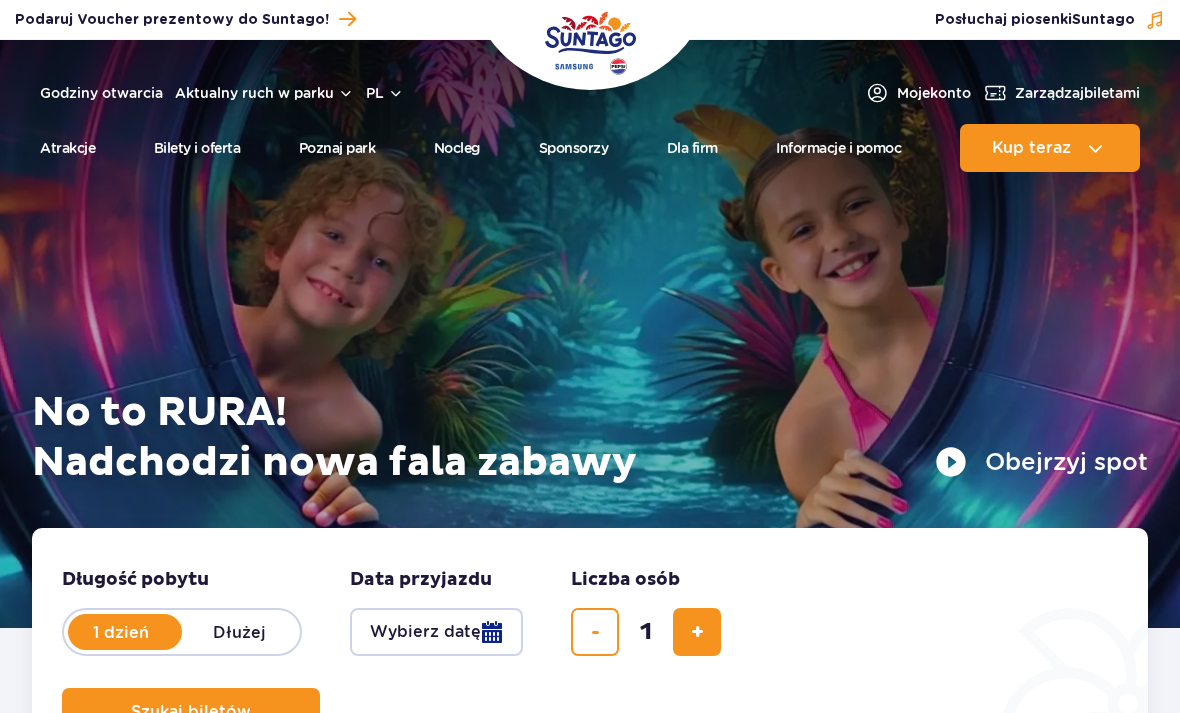 scroll, scrollTop: 0, scrollLeft: 0, axis: both 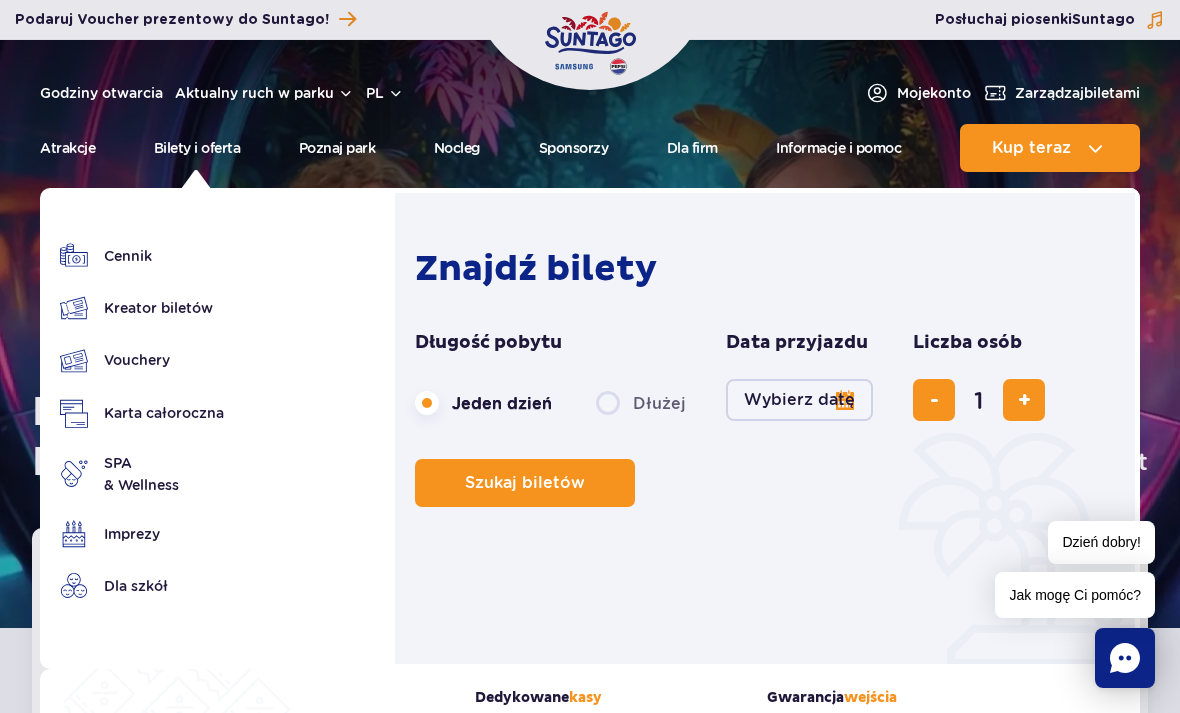 click on "Znajdź bilety" at bounding box center (760, 269) 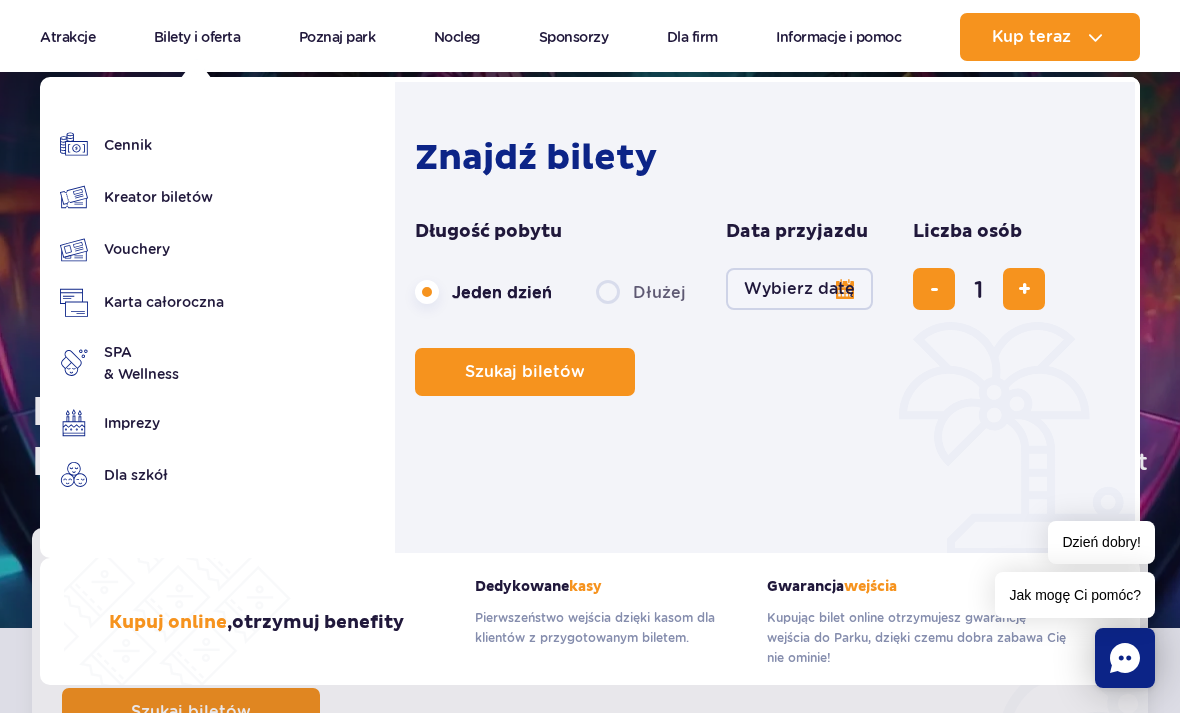 scroll, scrollTop: 17, scrollLeft: 0, axis: vertical 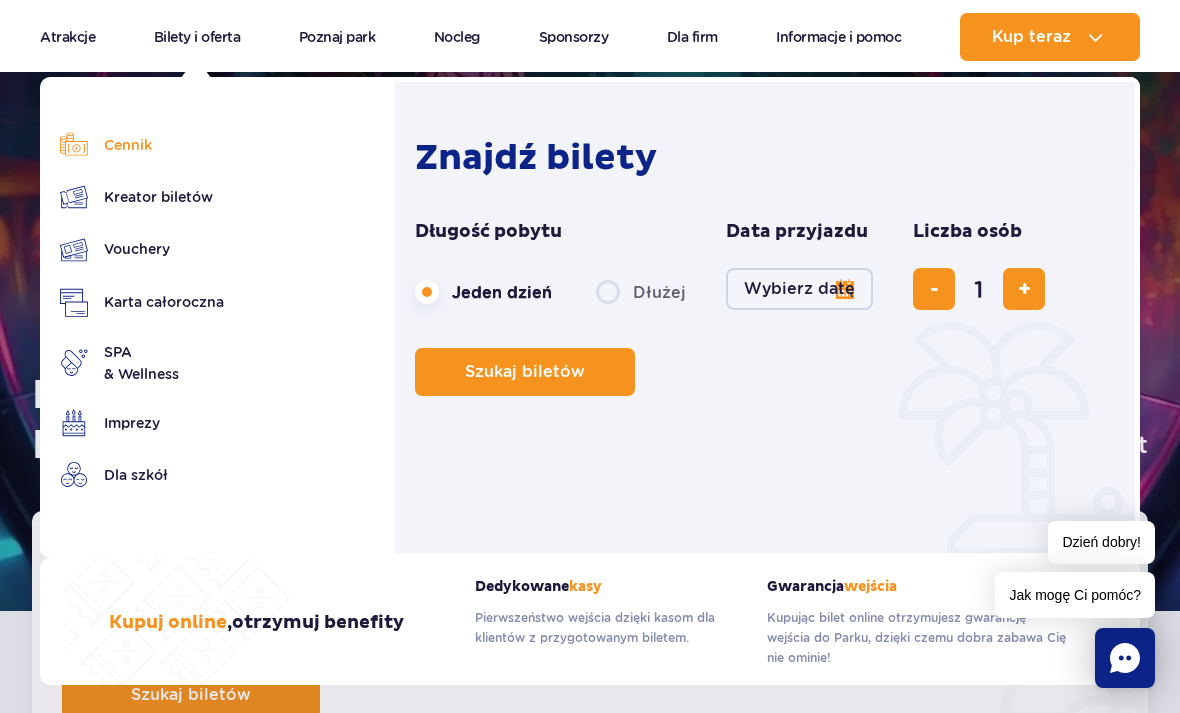 click on "Cennik" at bounding box center (142, 145) 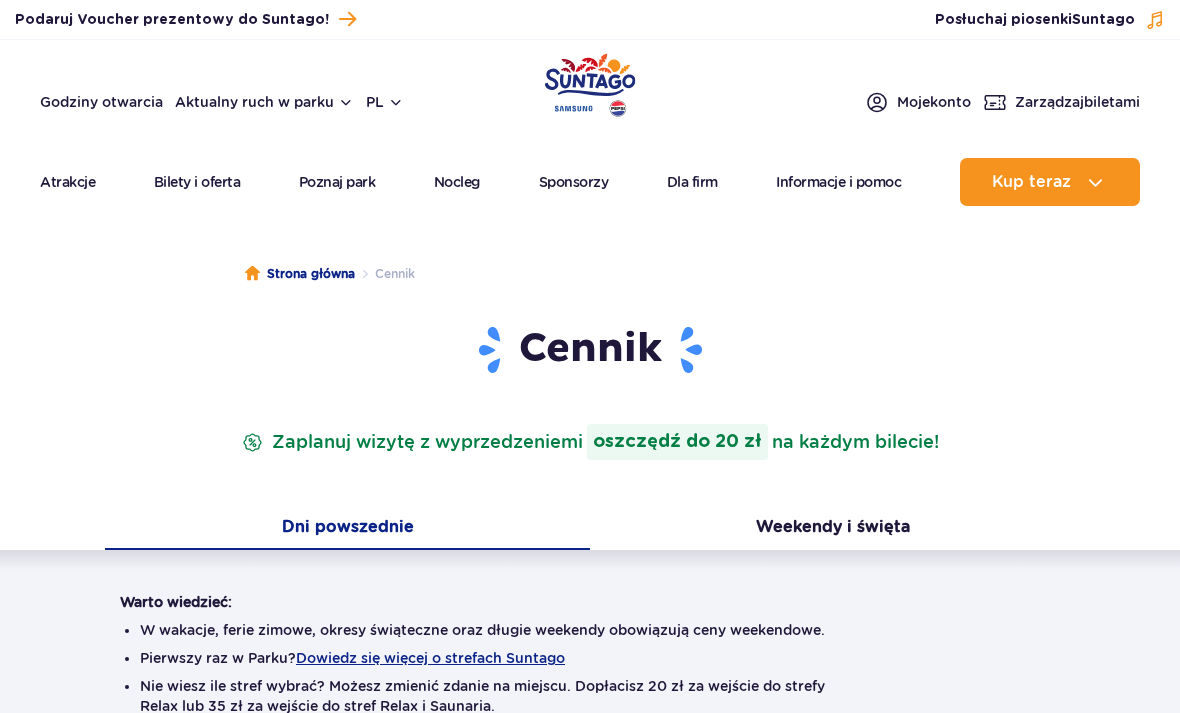 scroll, scrollTop: 0, scrollLeft: 0, axis: both 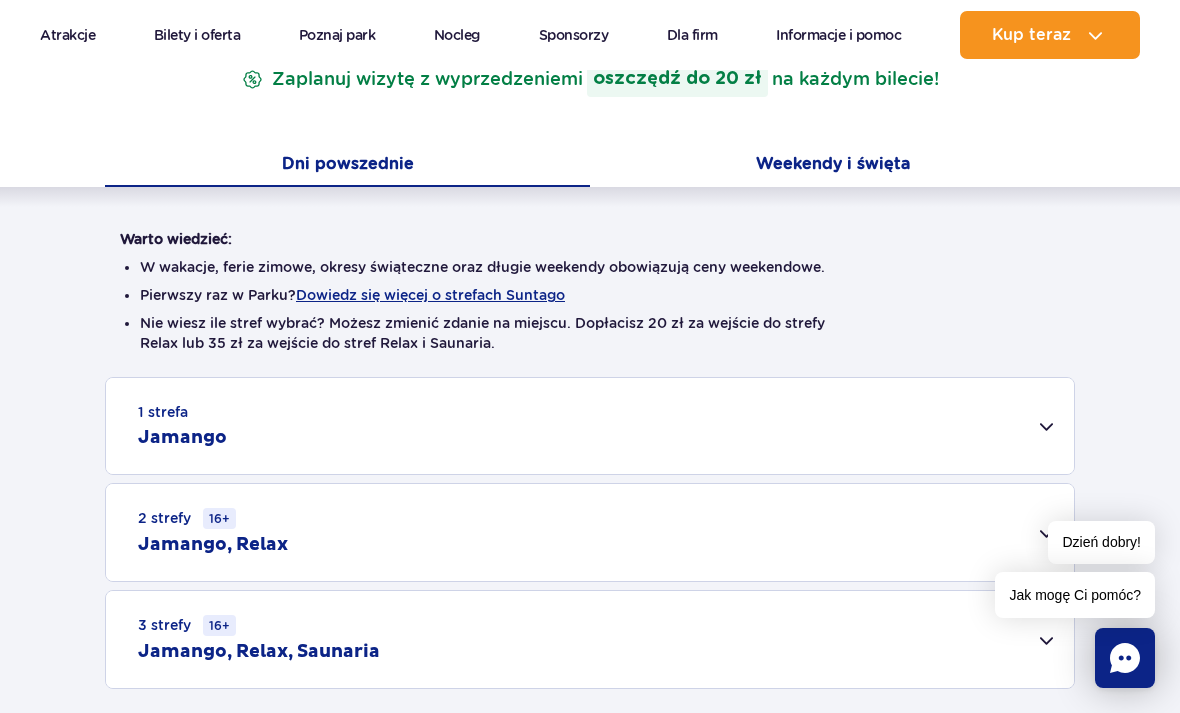 click on "Weekendy i święta" at bounding box center (832, 166) 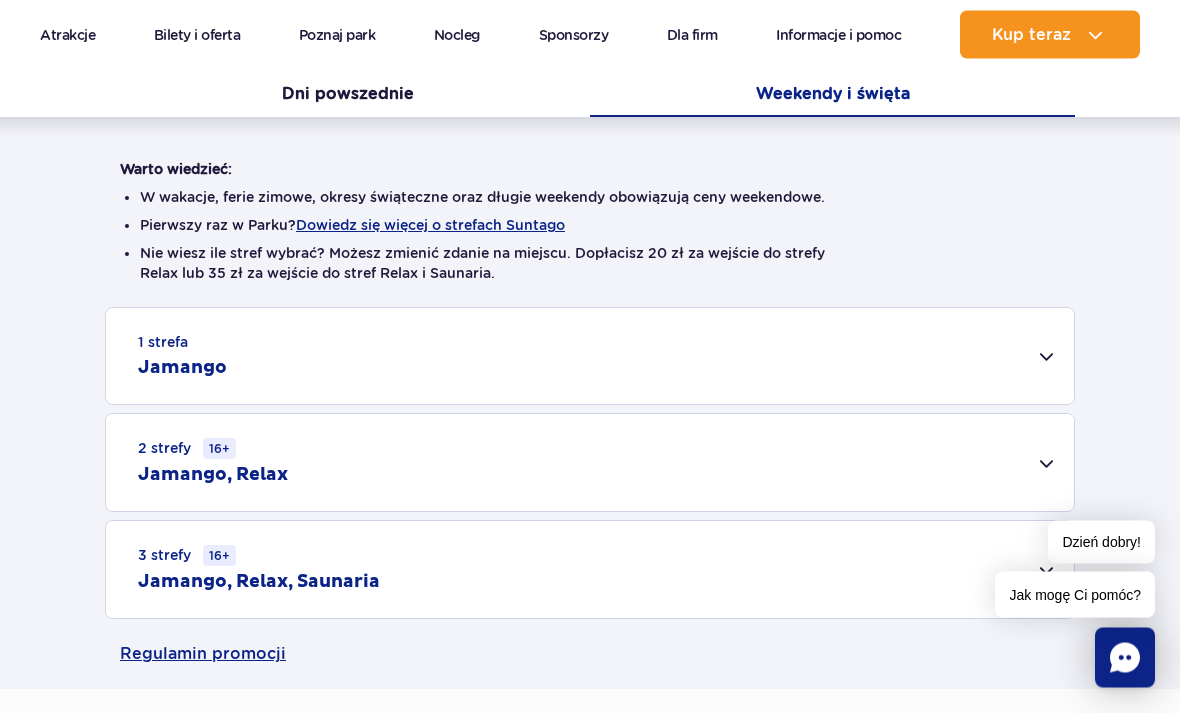 click on "3 strefy  16+
Jamango, Relax, Saunaria" at bounding box center [590, 570] 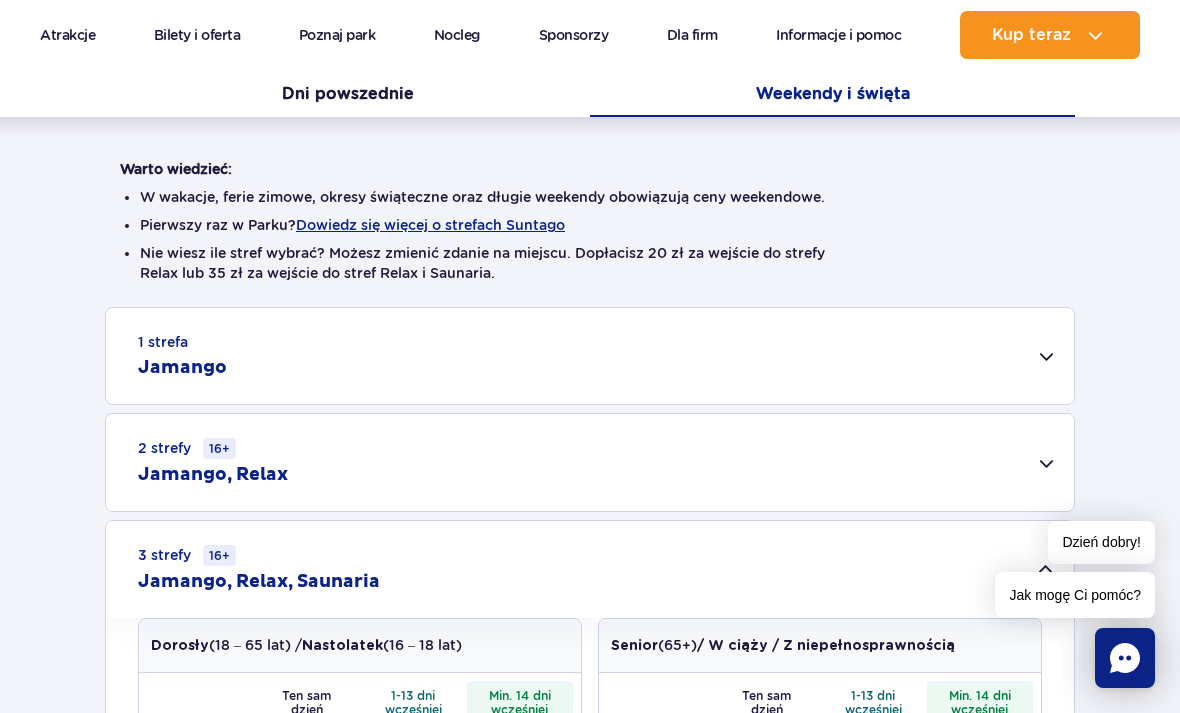 click on "2 strefy  16+
Jamango, Relax" at bounding box center [590, 462] 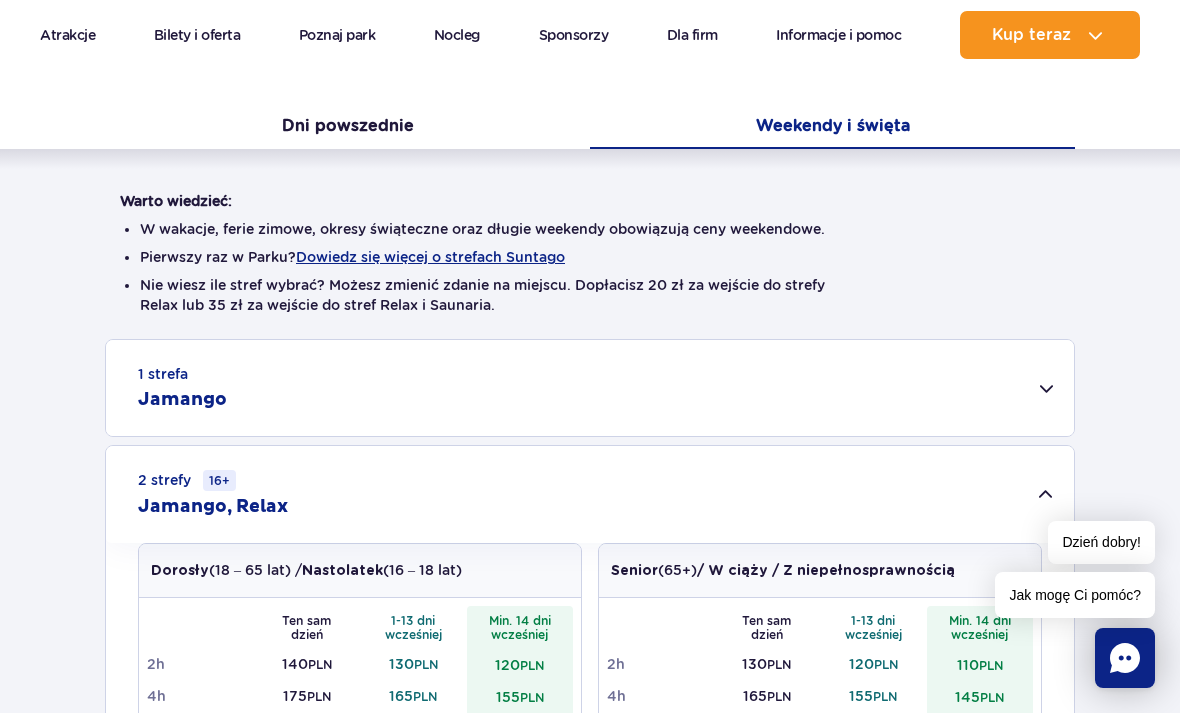 scroll, scrollTop: 370, scrollLeft: 0, axis: vertical 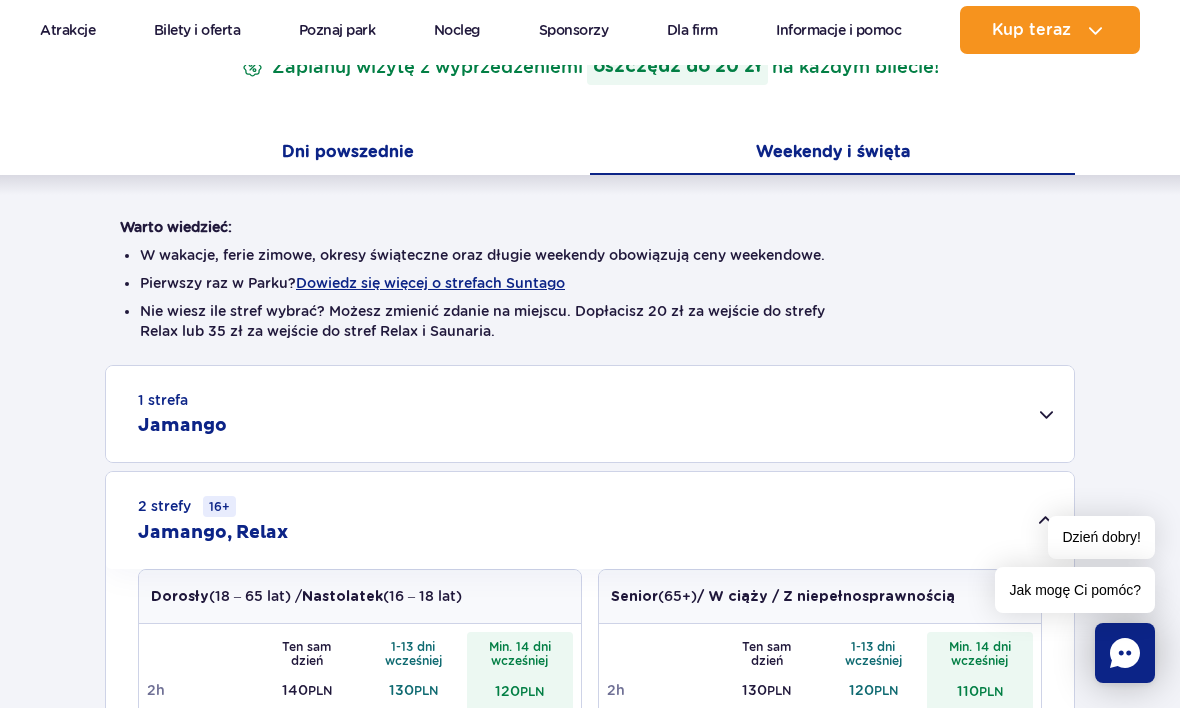 click on "Dni powszednie" at bounding box center [347, 159] 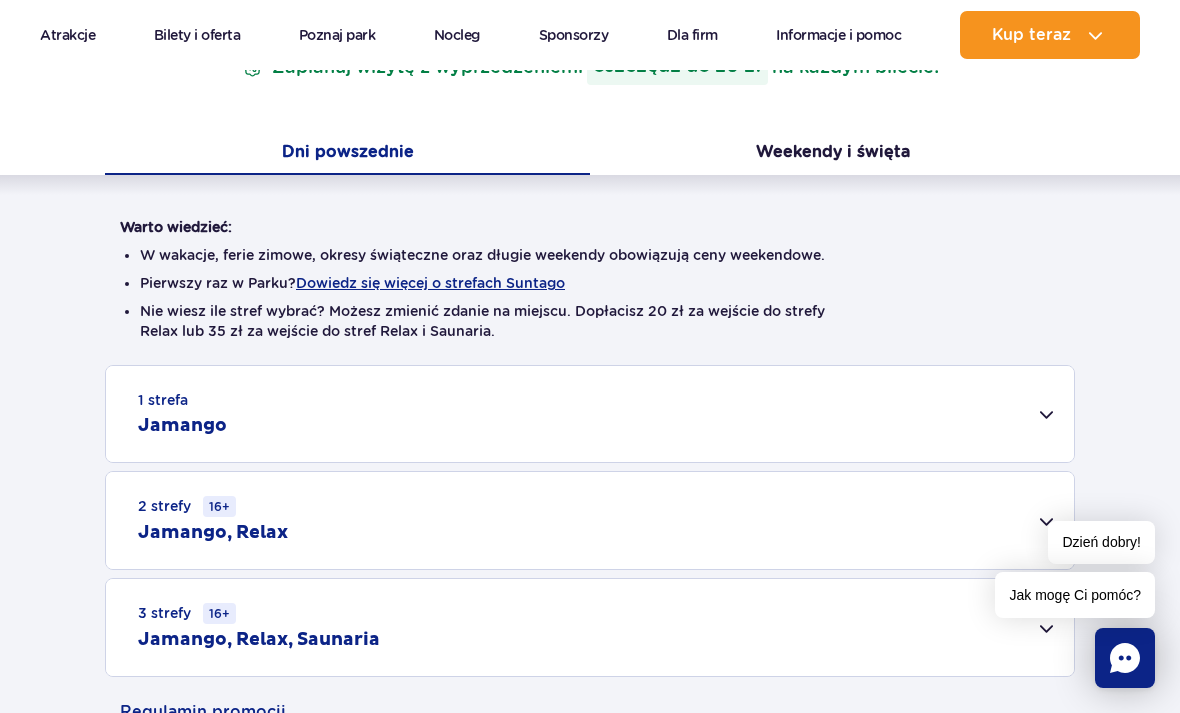 click on "2 strefy  16+
Jamango, Relax" at bounding box center (590, 520) 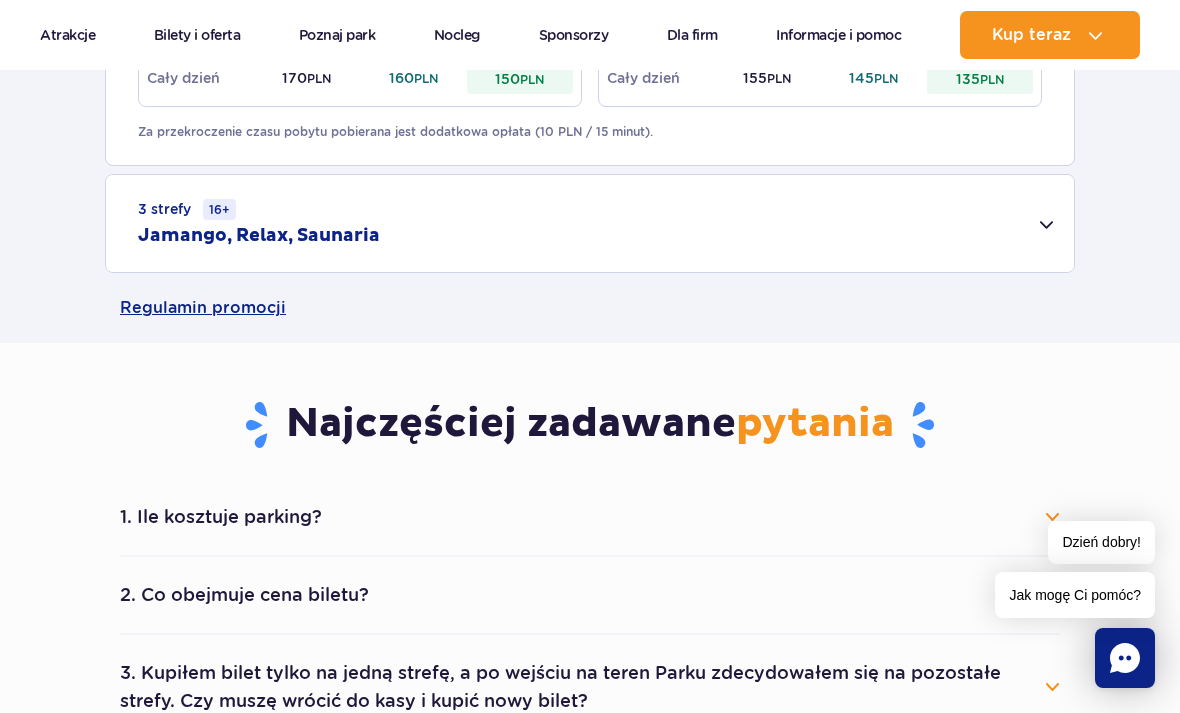 scroll, scrollTop: 1150, scrollLeft: 0, axis: vertical 